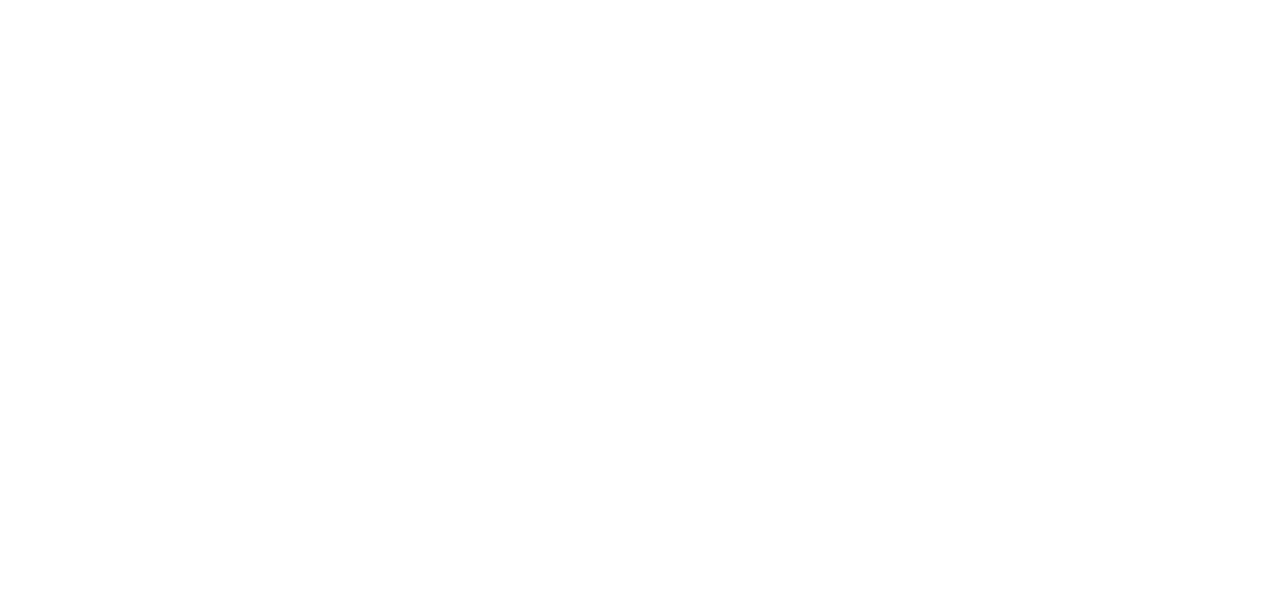 scroll, scrollTop: 0, scrollLeft: 0, axis: both 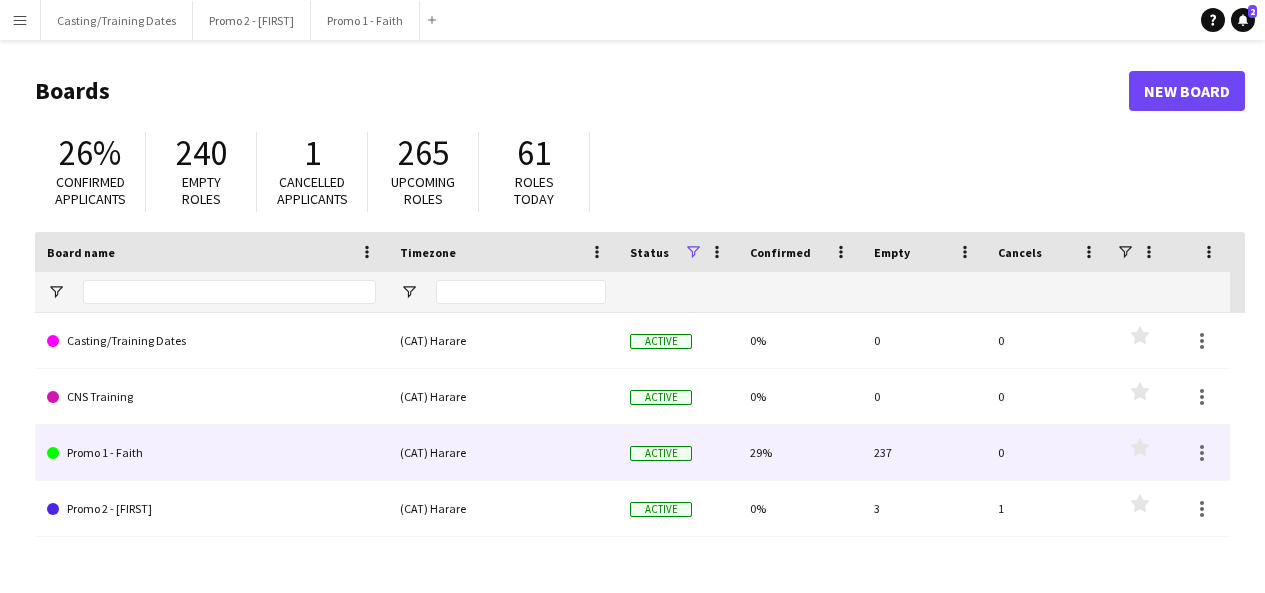 click on "Promo 1 - Faith" 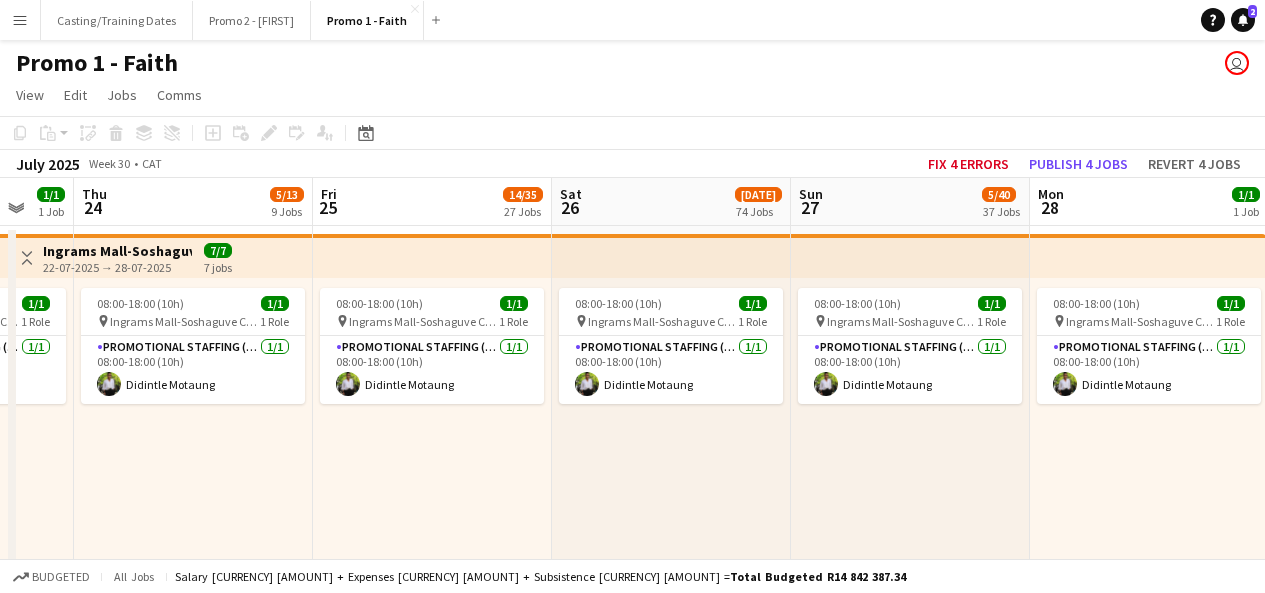 scroll, scrollTop: 0, scrollLeft: 577, axis: horizontal 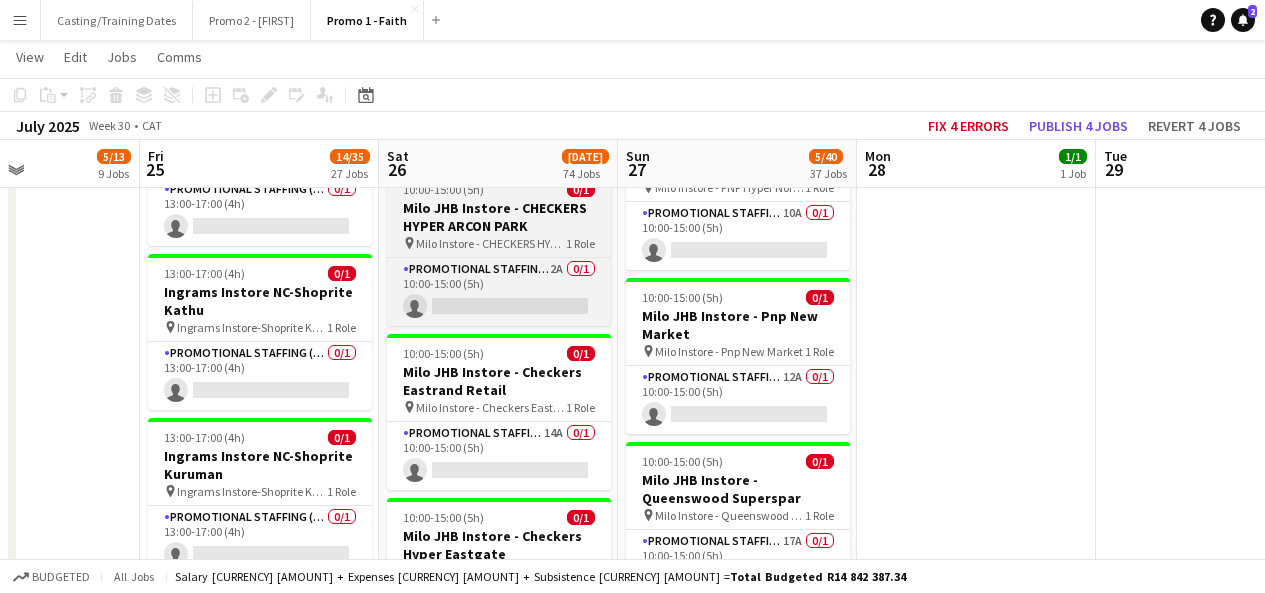 click on "Milo JHB Instore - CHECKERS HYPER ARCON PARK" at bounding box center (499, 217) 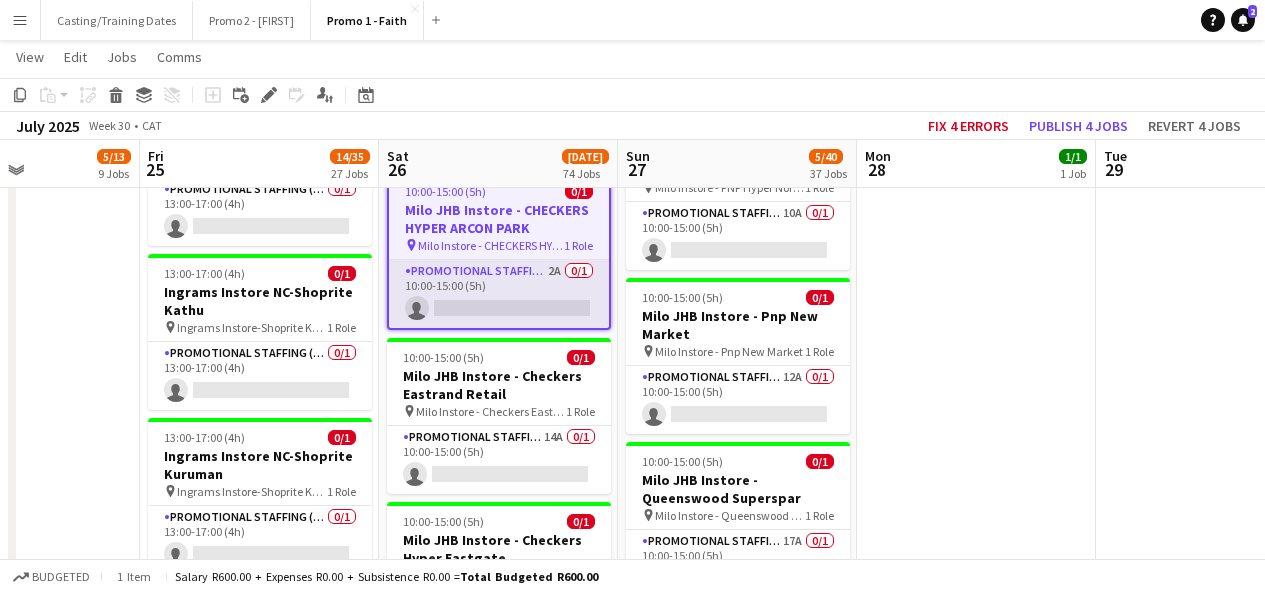 click on "Promotional Staffing (Brand Ambassadors)   2A   0/1   [TIME]-[TIME] ([DURATION])
single-neutral-actions" at bounding box center [499, 294] 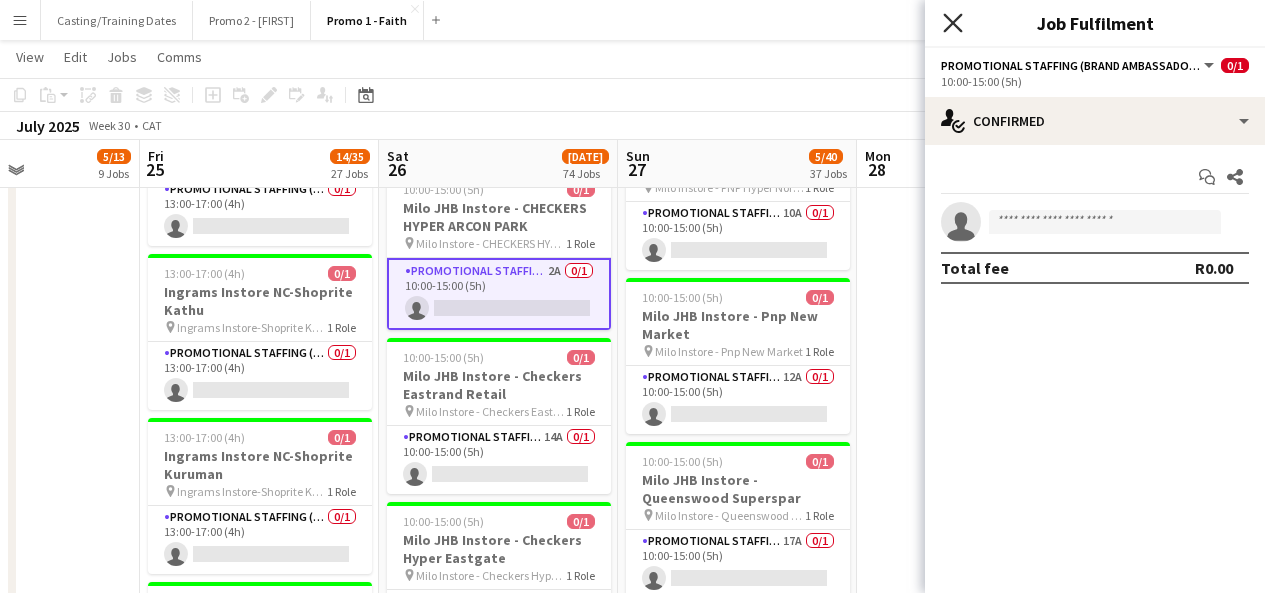 click on "Close pop-in" 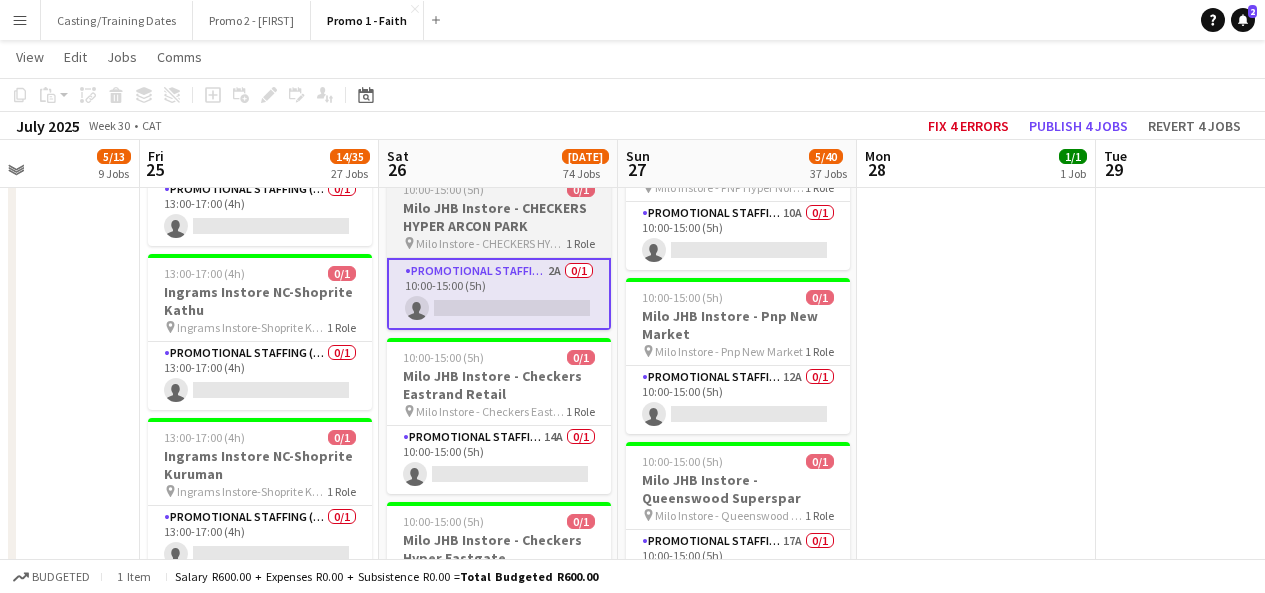 click on "Milo Instore - CHECKERS HYPER ARCON PARK GP" at bounding box center (491, 243) 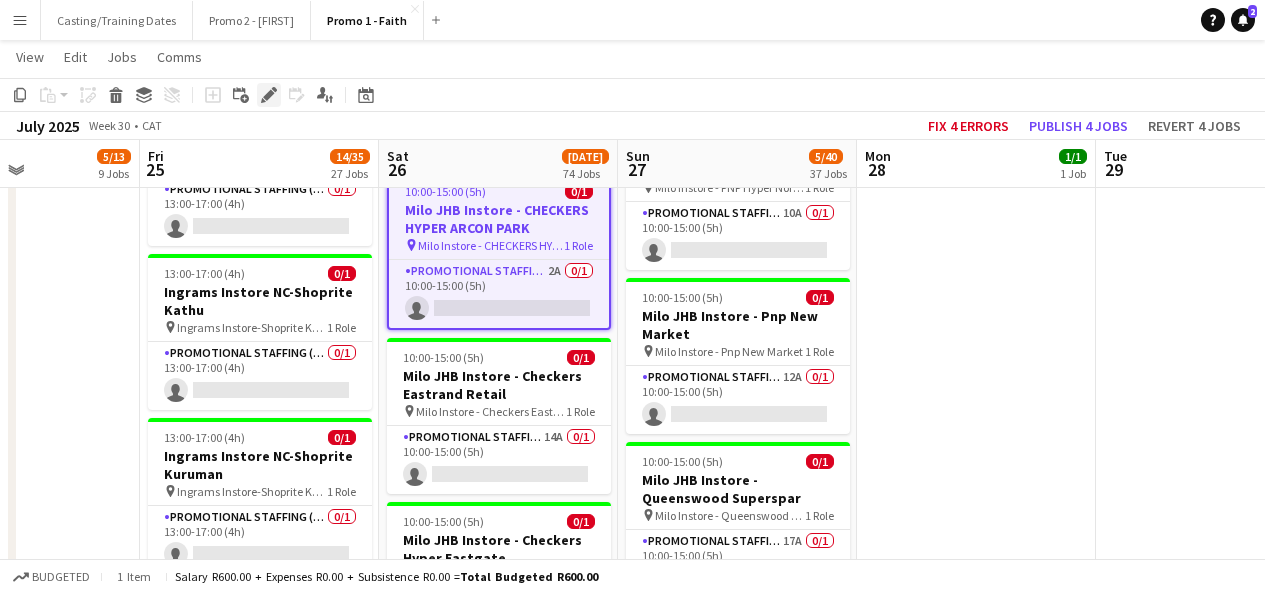 click on "Edit" 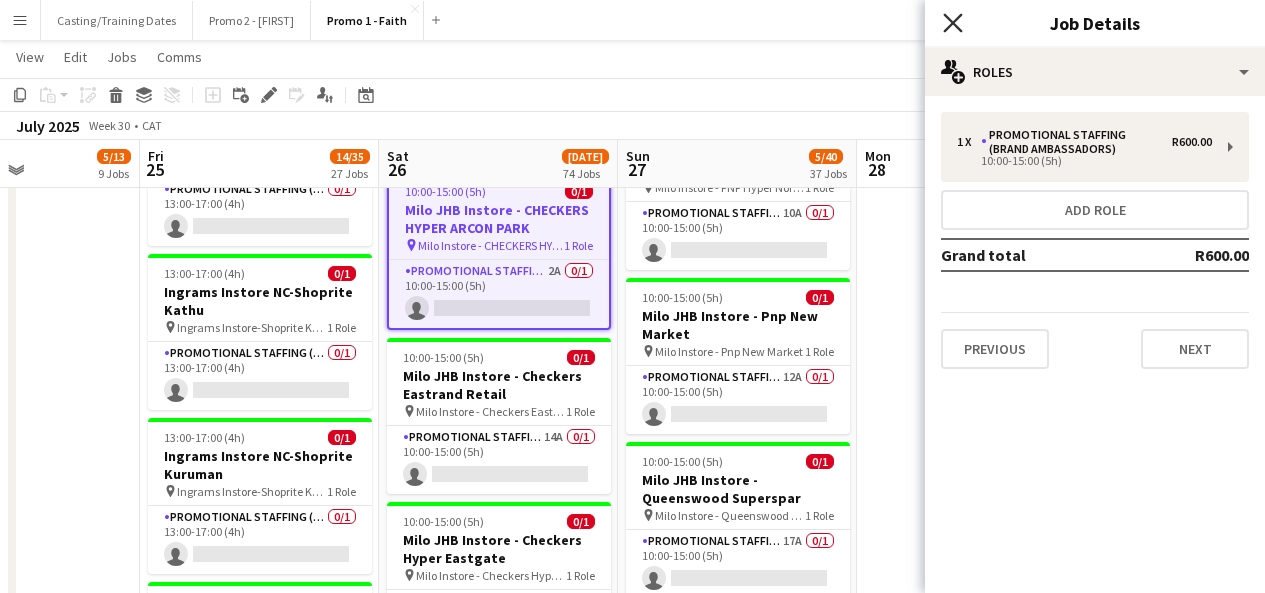 click 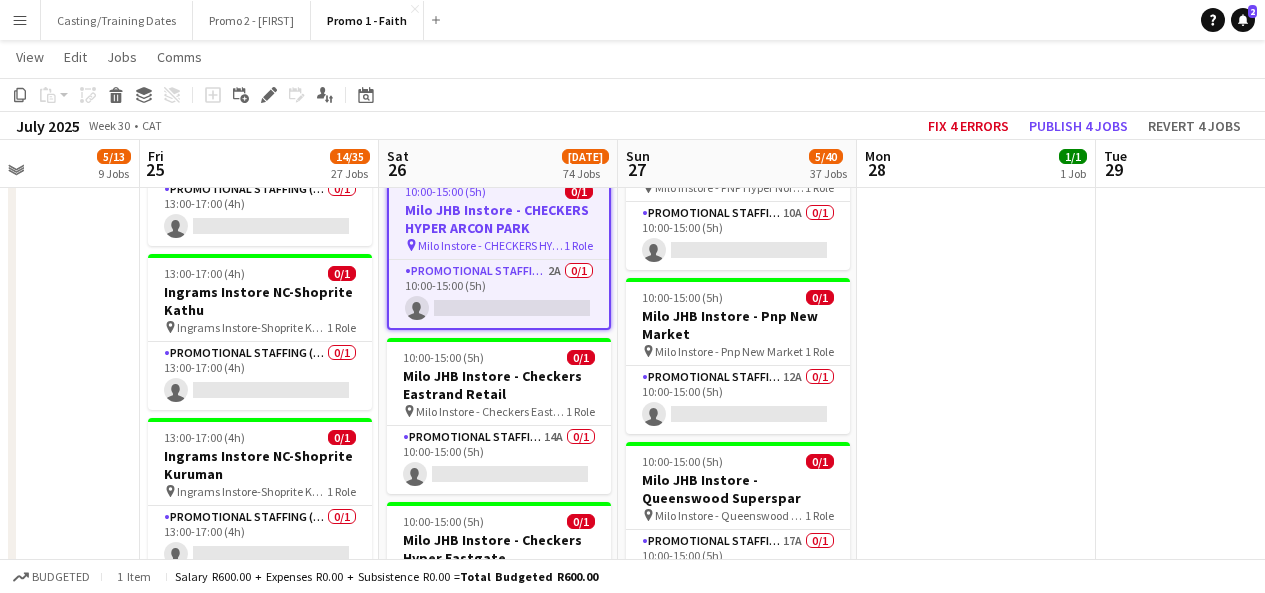 click on "Milo JHB Instore - CHECKERS HYPER ARCON PARK" at bounding box center [499, 219] 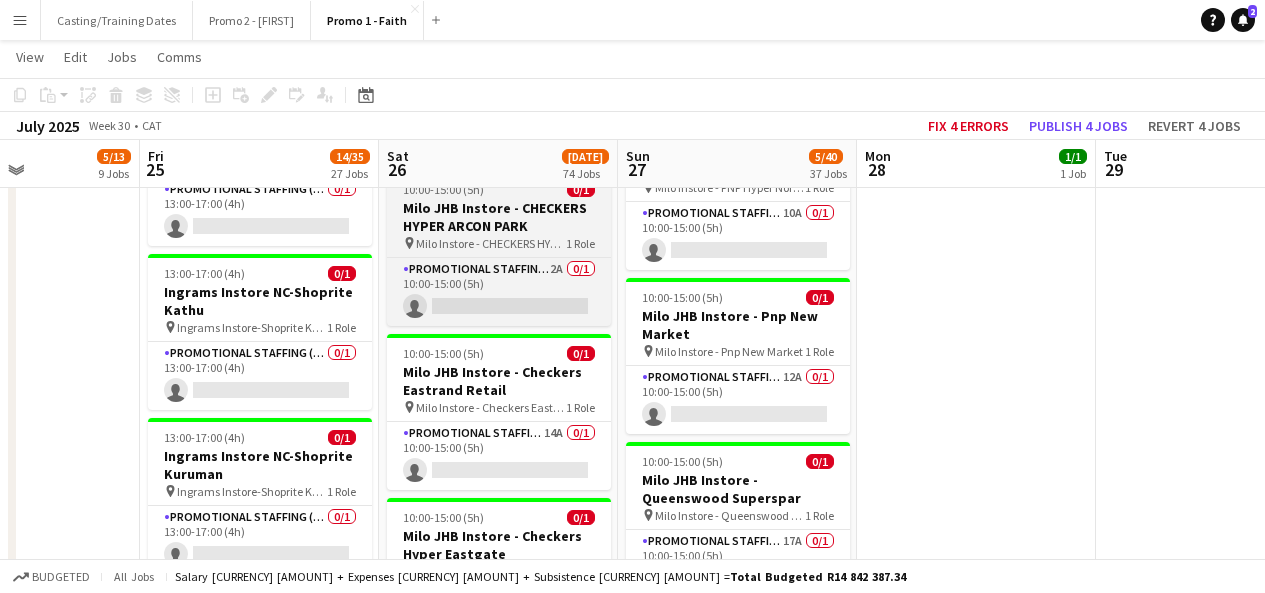 click on "Milo JHB Instore - CHECKERS HYPER ARCON PARK" at bounding box center (499, 217) 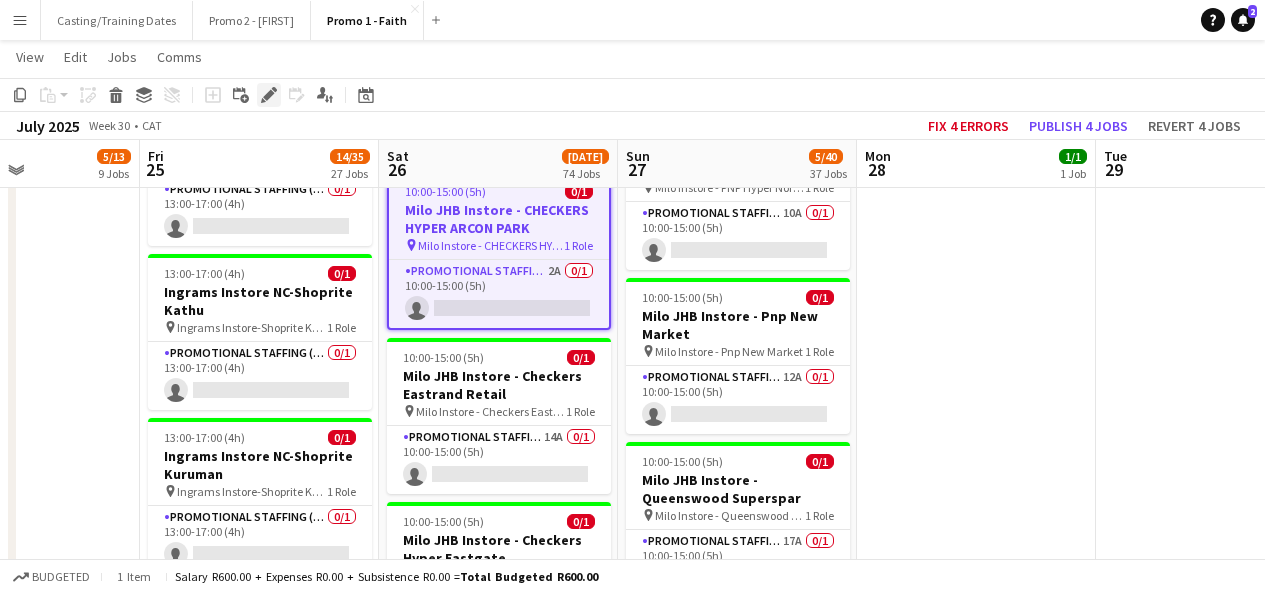 click on "Edit" 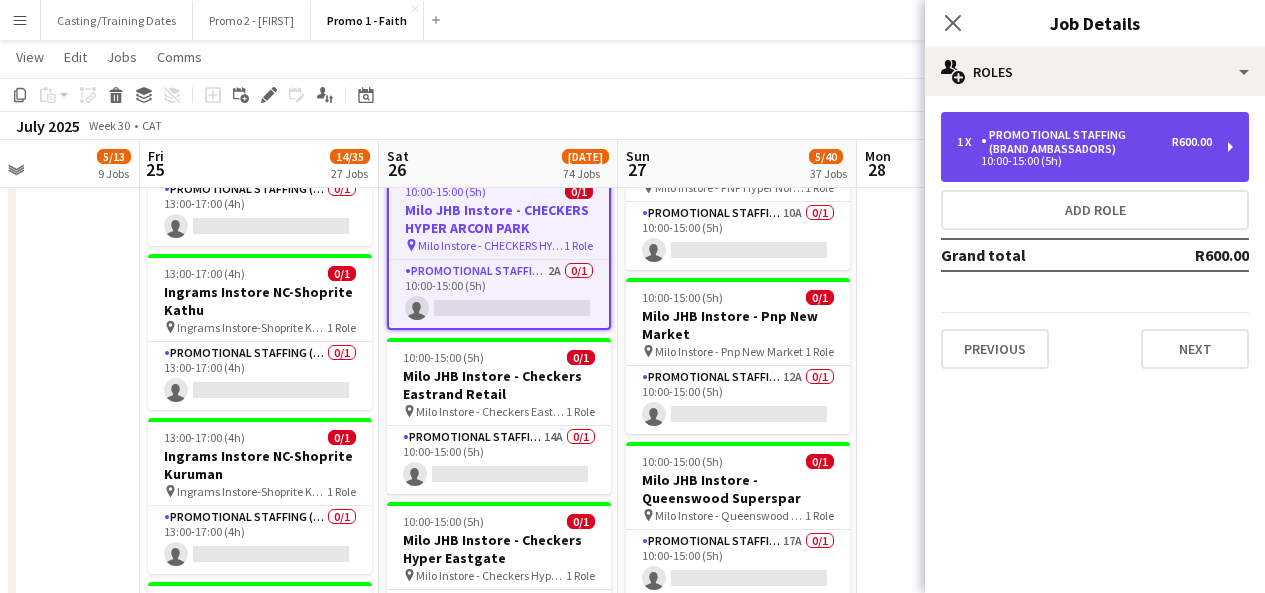 click on "R600.00" at bounding box center (1192, 142) 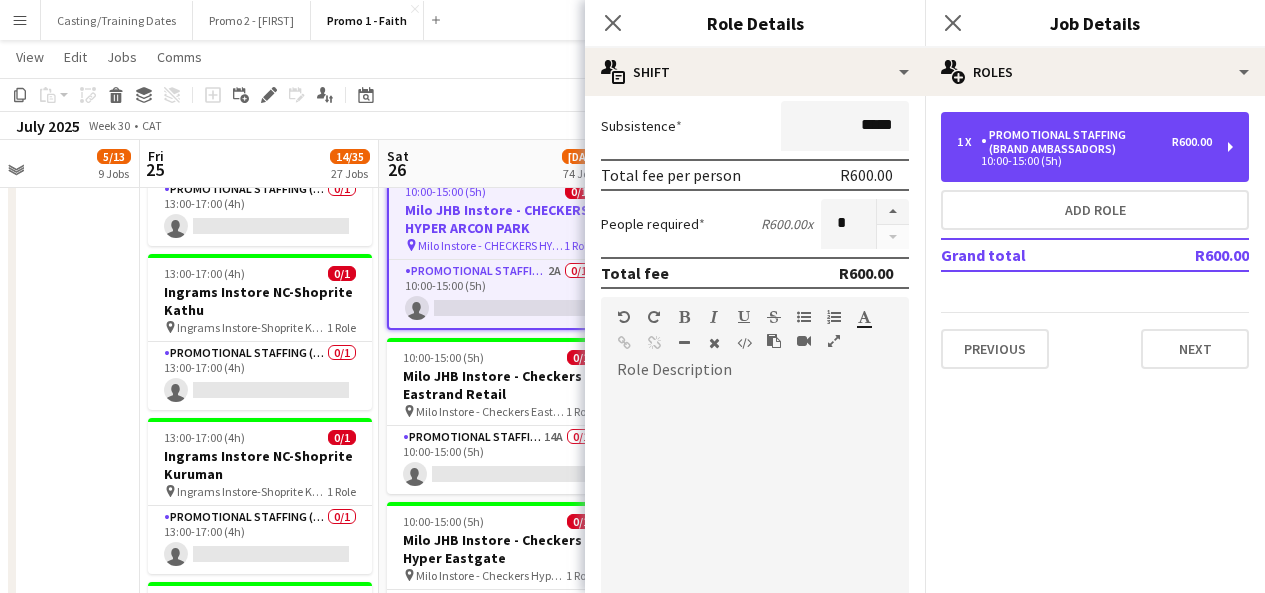 scroll, scrollTop: 244, scrollLeft: 0, axis: vertical 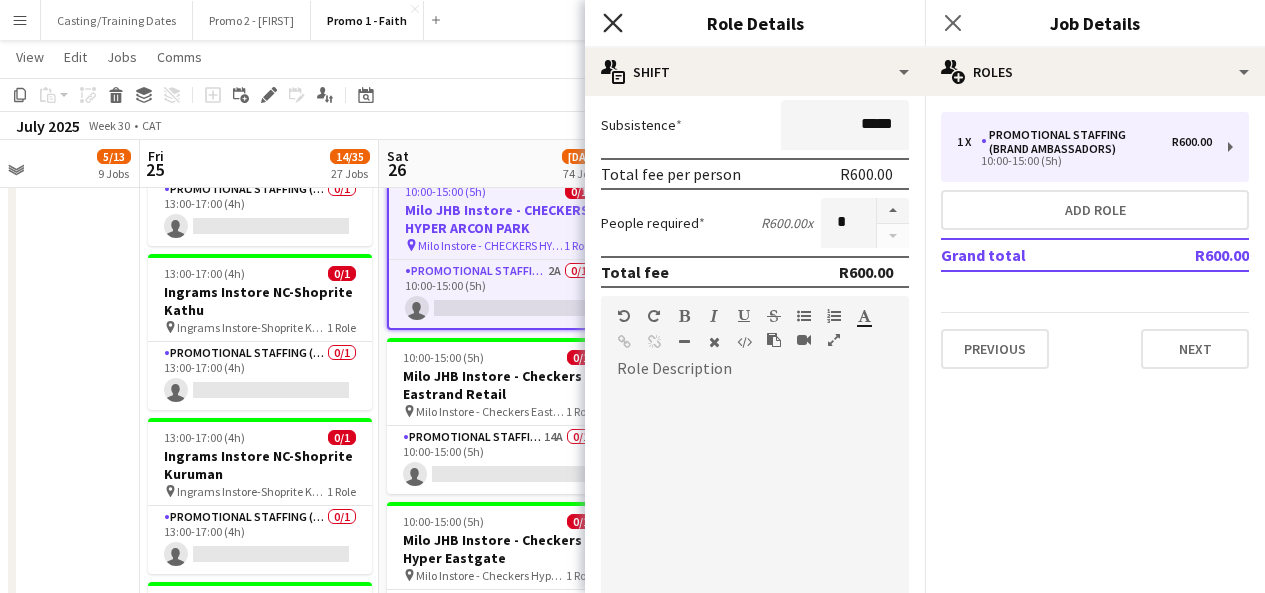 click on "Close pop-in" 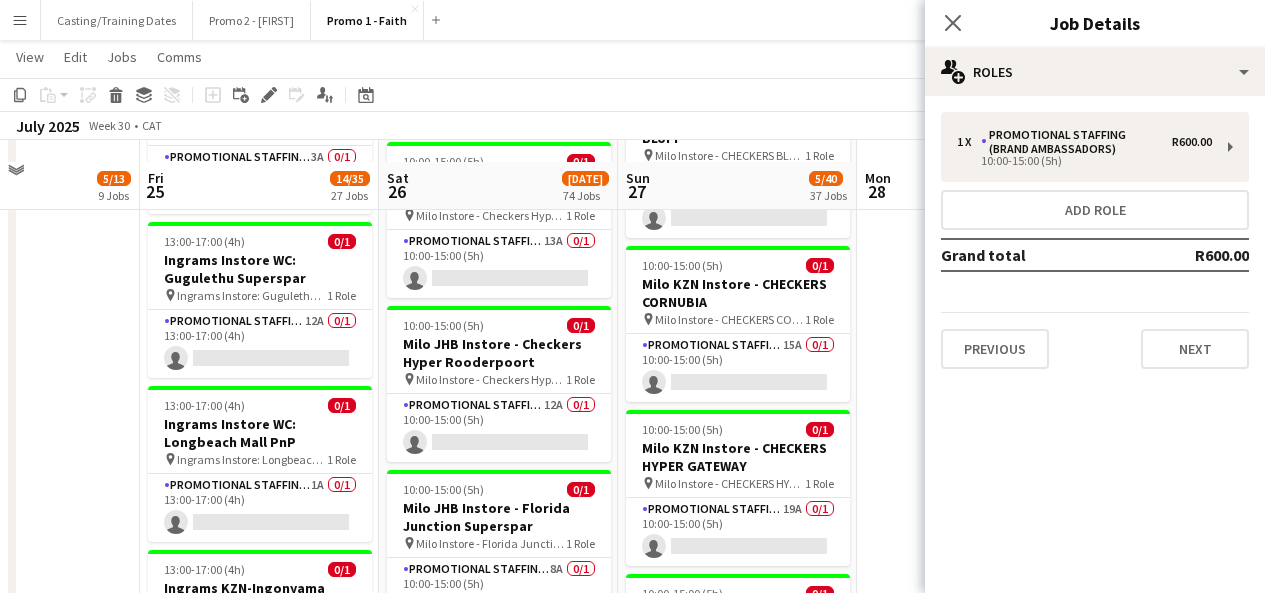 scroll, scrollTop: 4361, scrollLeft: 0, axis: vertical 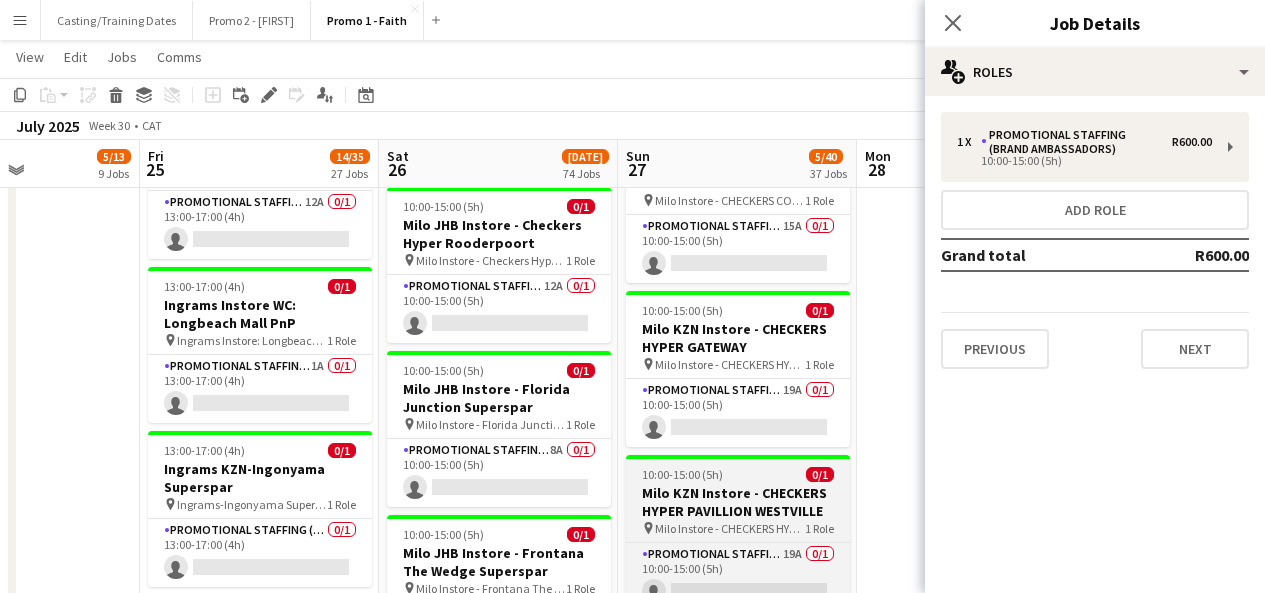 click on "Milo KZN Instore - CHECKERS HYPER PAVILLION WESTVILLE" at bounding box center (738, 502) 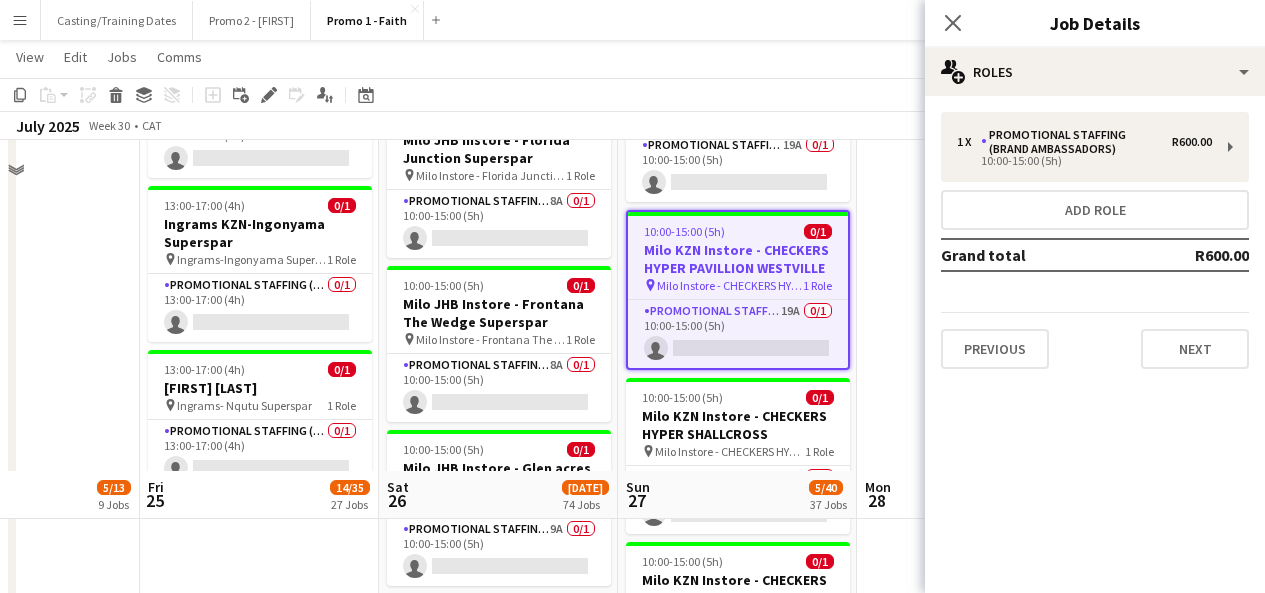 scroll, scrollTop: 4937, scrollLeft: 0, axis: vertical 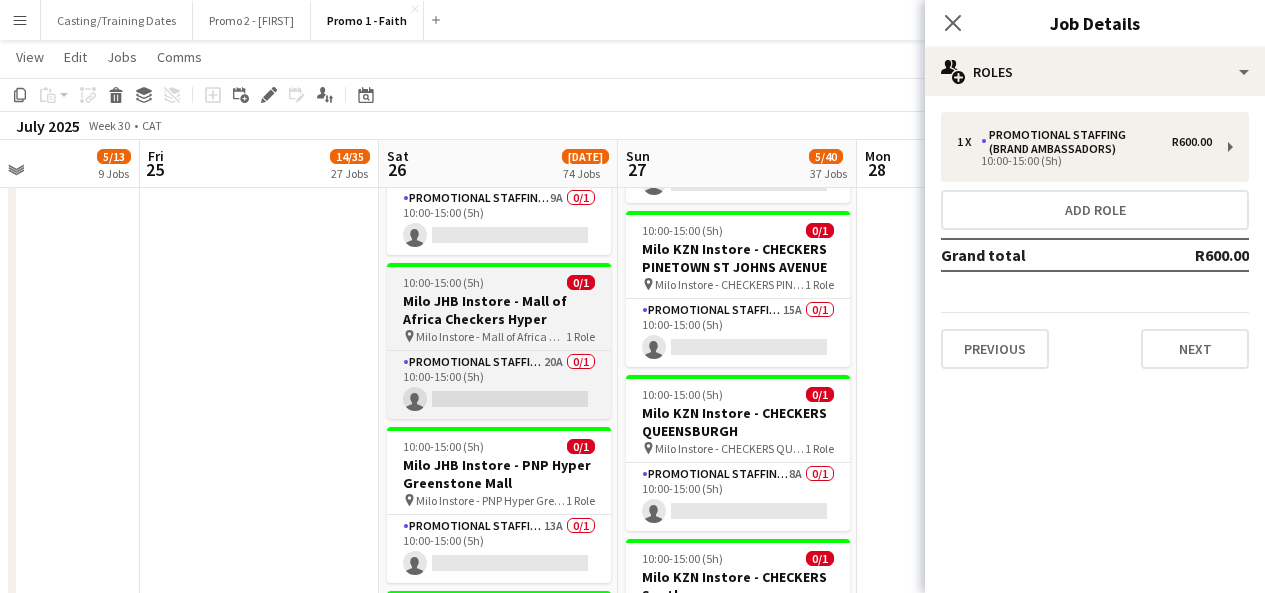 click on "Milo JHB Instore - Mall of Africa Checkers Hyper" at bounding box center (499, 310) 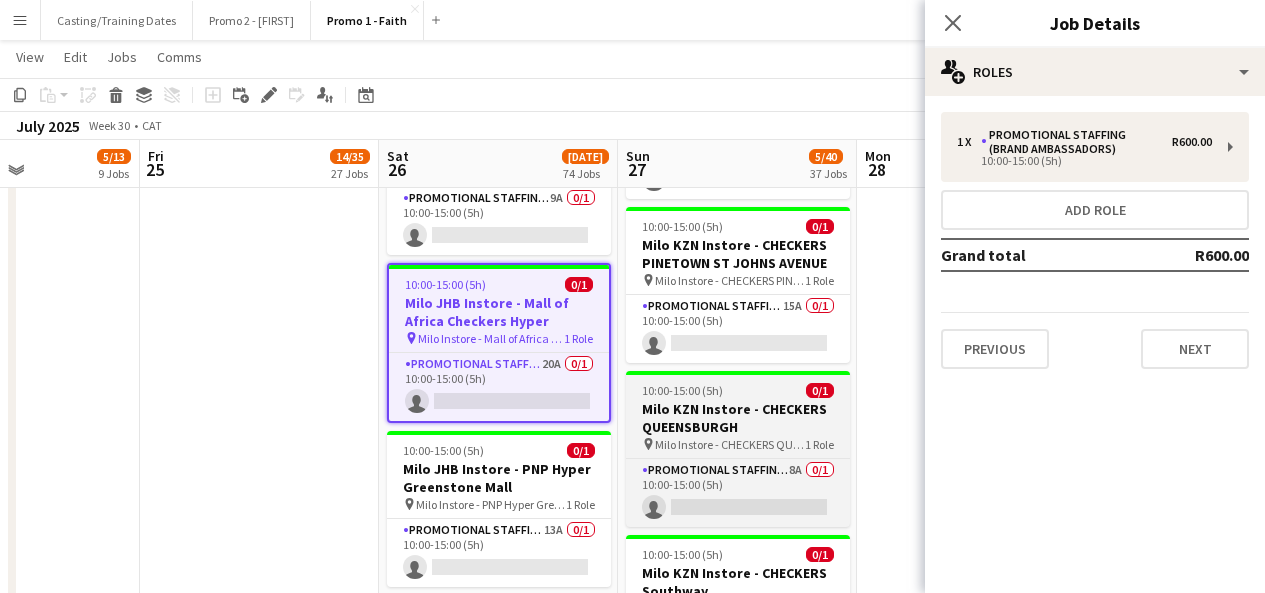 click on "Milo KZN Instore - CHECKERS QUEENSBURGH" at bounding box center [738, 418] 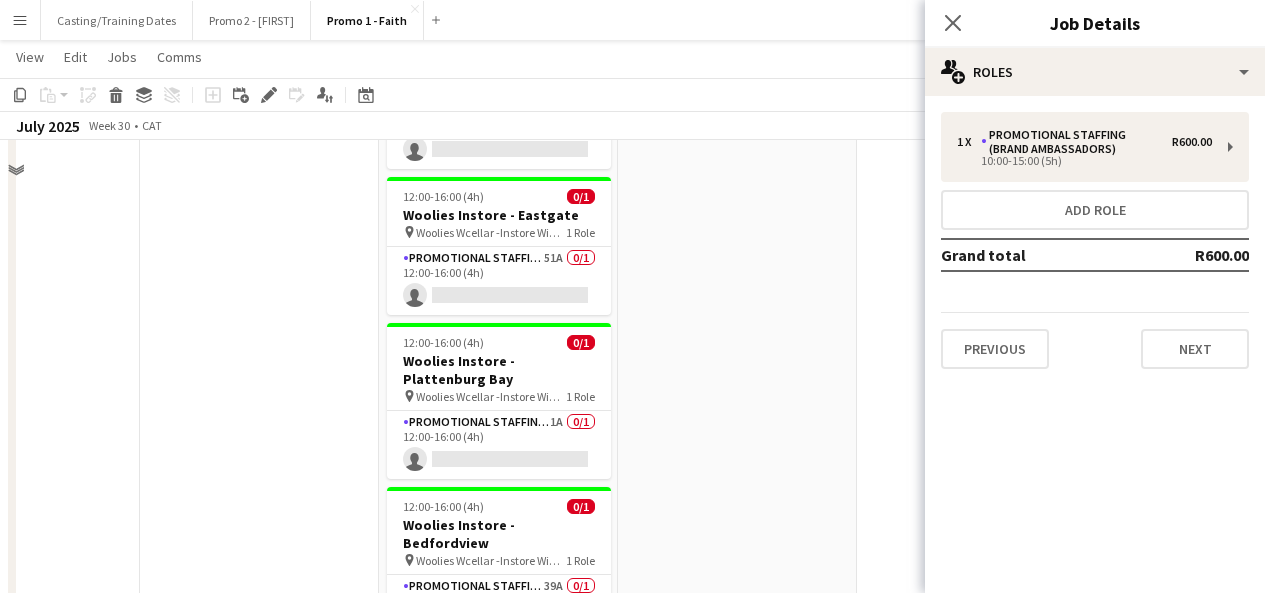 scroll, scrollTop: 8565, scrollLeft: 0, axis: vertical 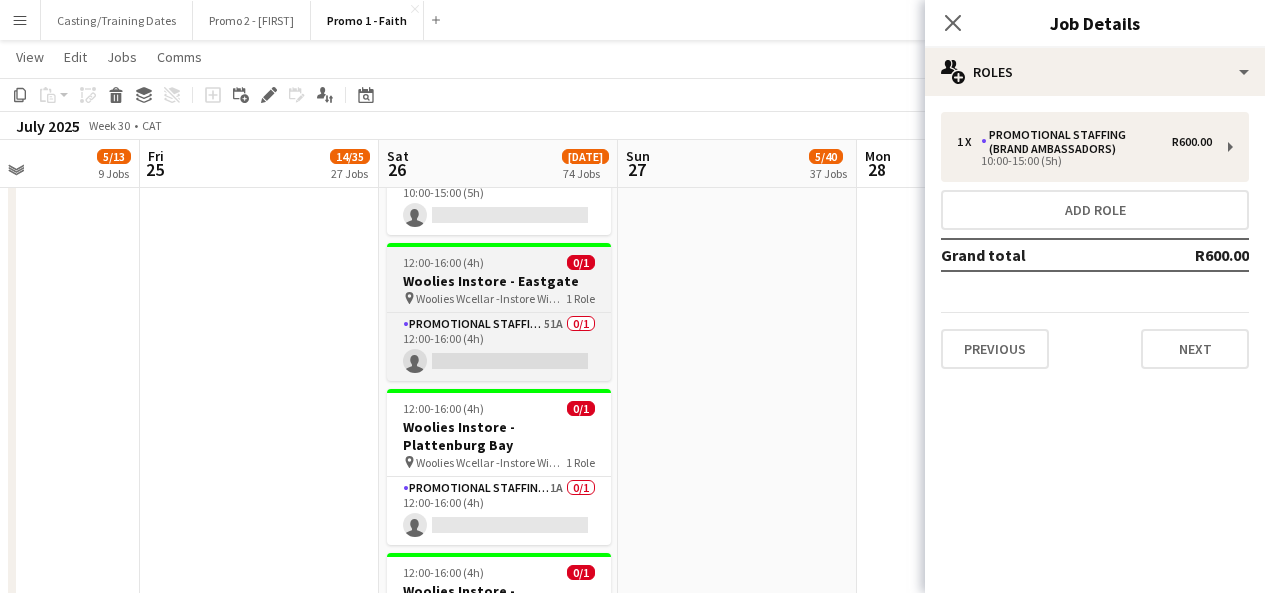 click on "Woolies Wcellar -Instore Wine Tasting Eastgate" at bounding box center [491, 298] 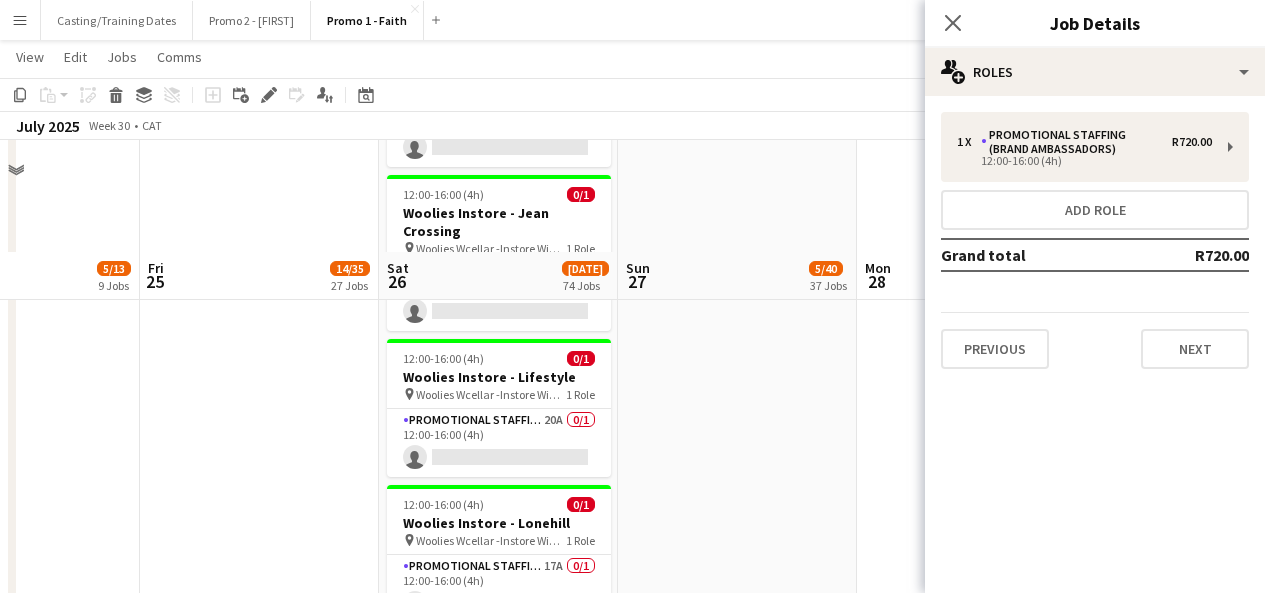 scroll, scrollTop: 10117, scrollLeft: 0, axis: vertical 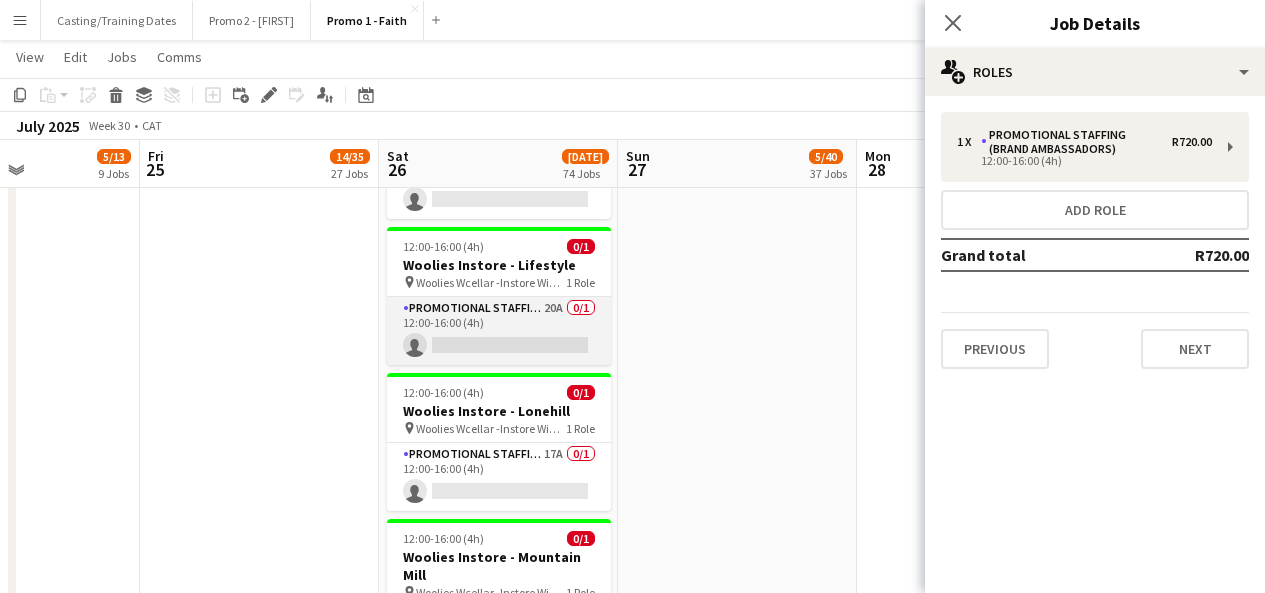 click on "Promotional Staffing (Brand Ambassadors)   20A   0/1   [TIME]-[TIME] ([DURATION])
single-neutral-actions" at bounding box center (499, 331) 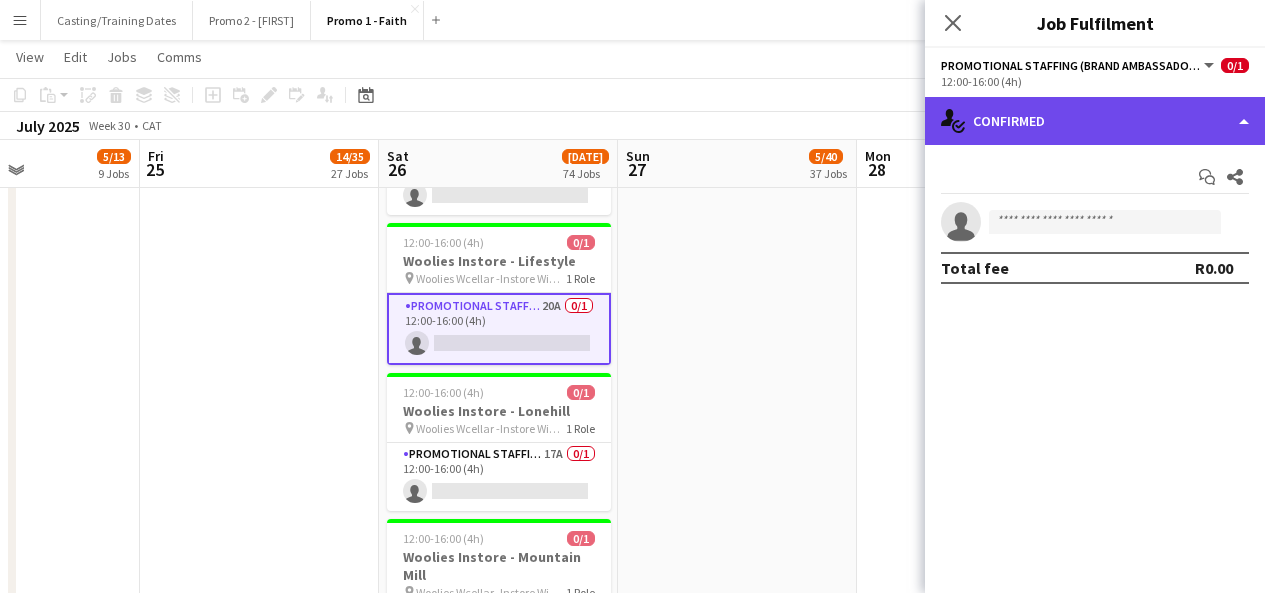 click on "single-neutral-actions-check-2
Confirmed" 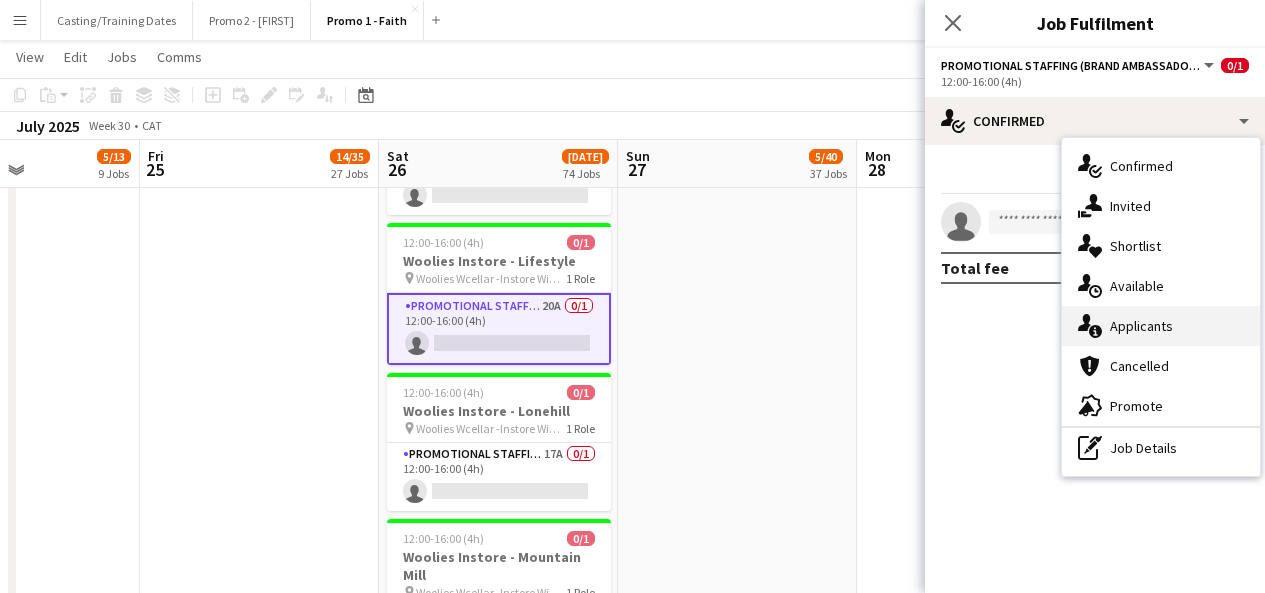 click on "single-neutral-actions-information
Applicants" at bounding box center (1161, 326) 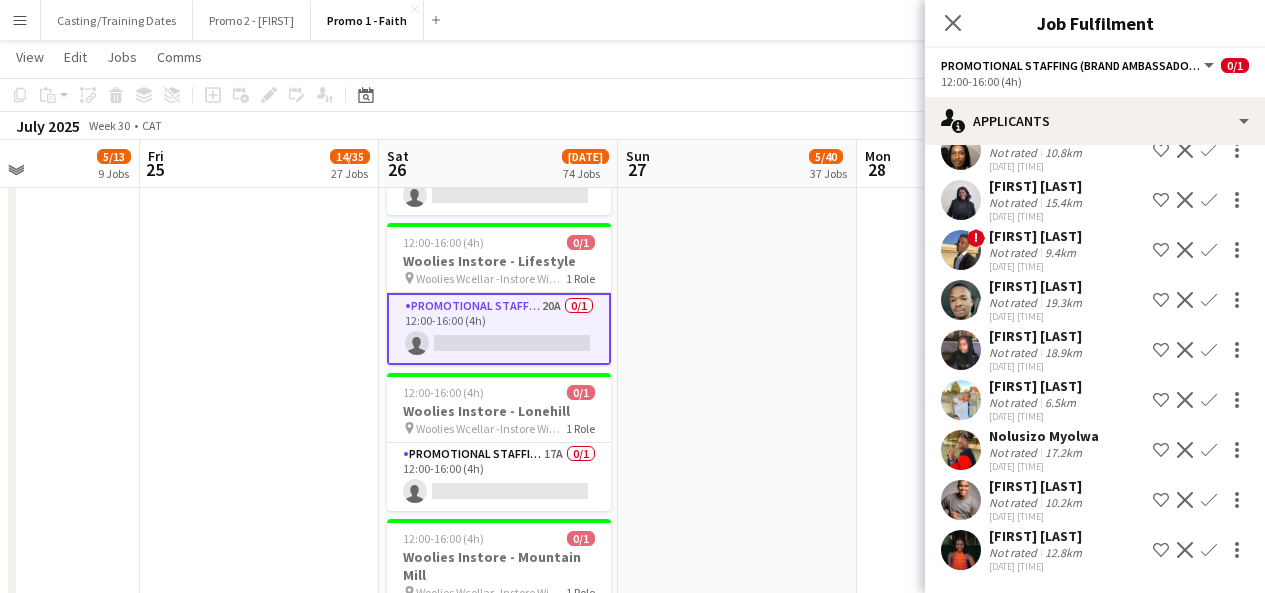 scroll, scrollTop: 682, scrollLeft: 0, axis: vertical 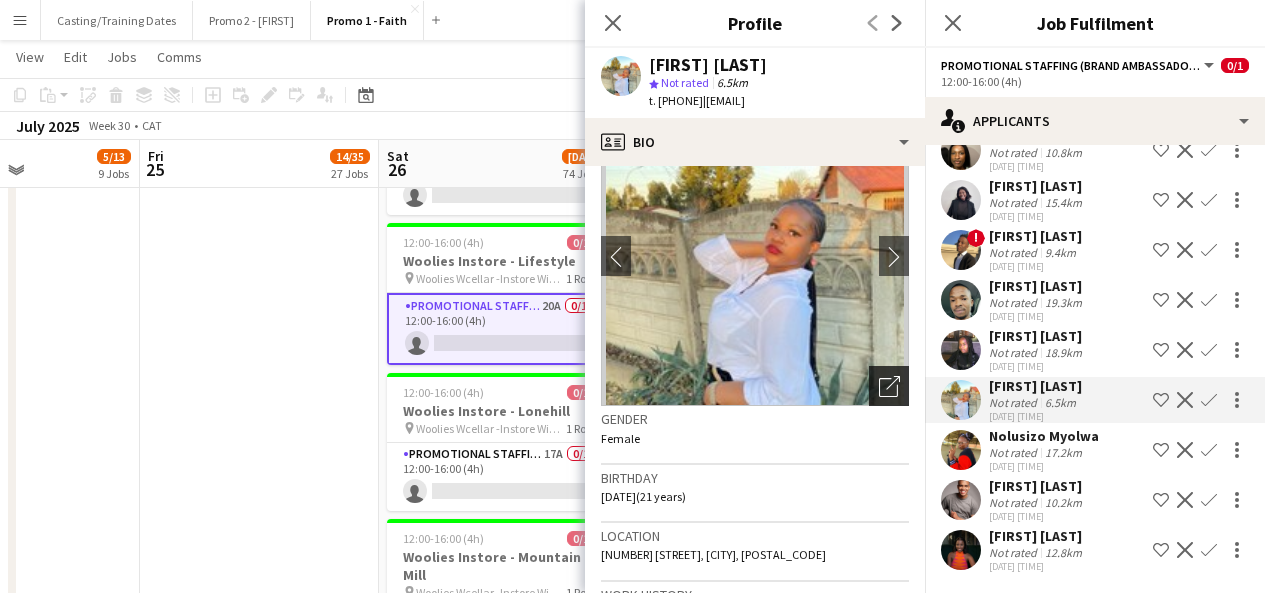 click 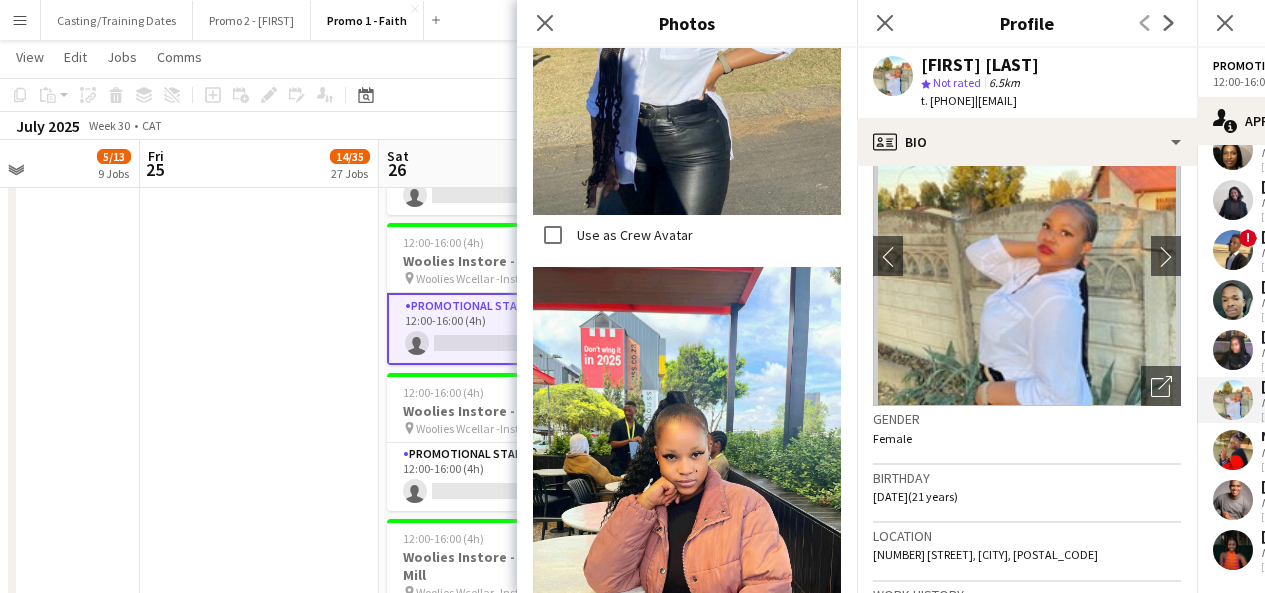 scroll, scrollTop: 2161, scrollLeft: 0, axis: vertical 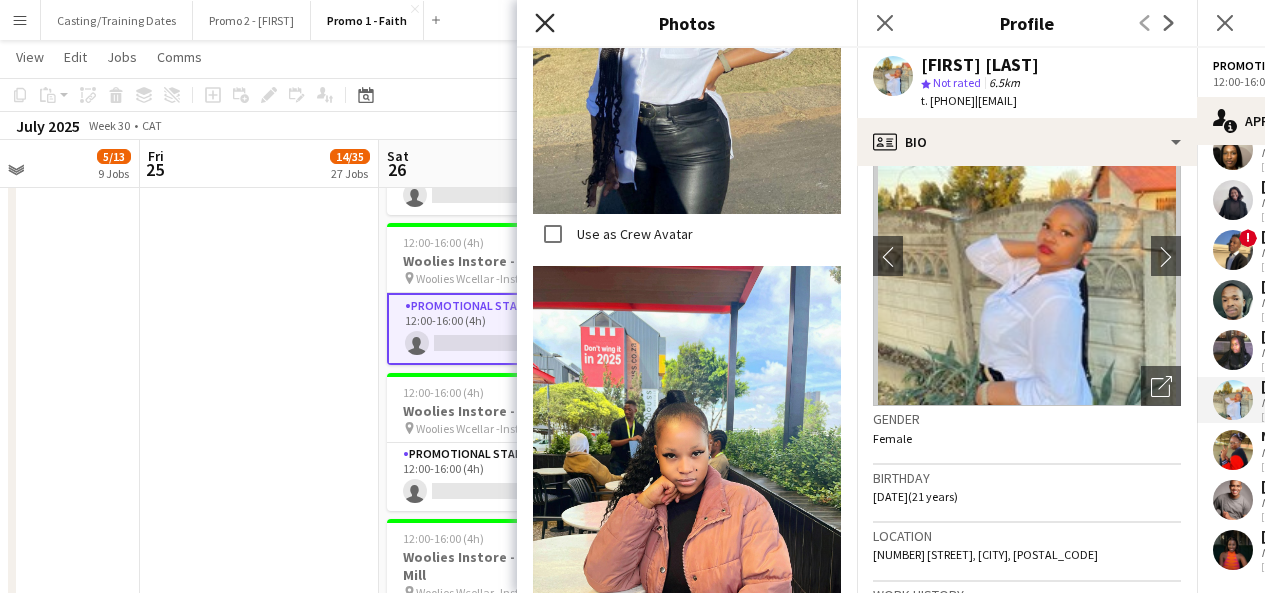click on "Close pop-in" 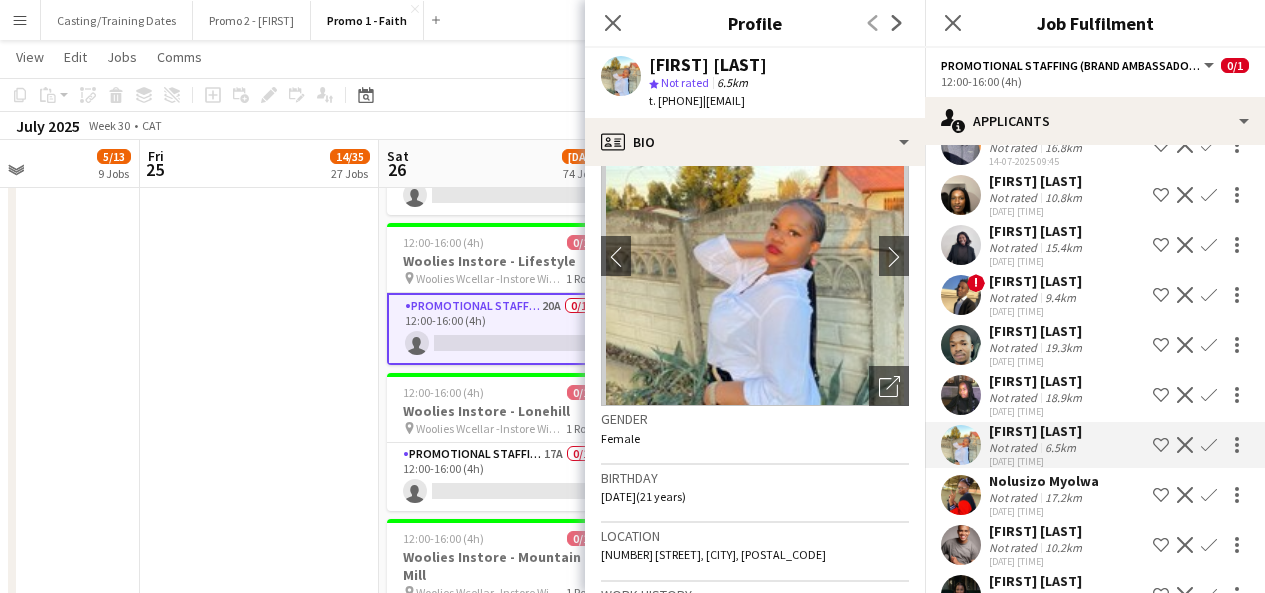 scroll, scrollTop: 618, scrollLeft: 0, axis: vertical 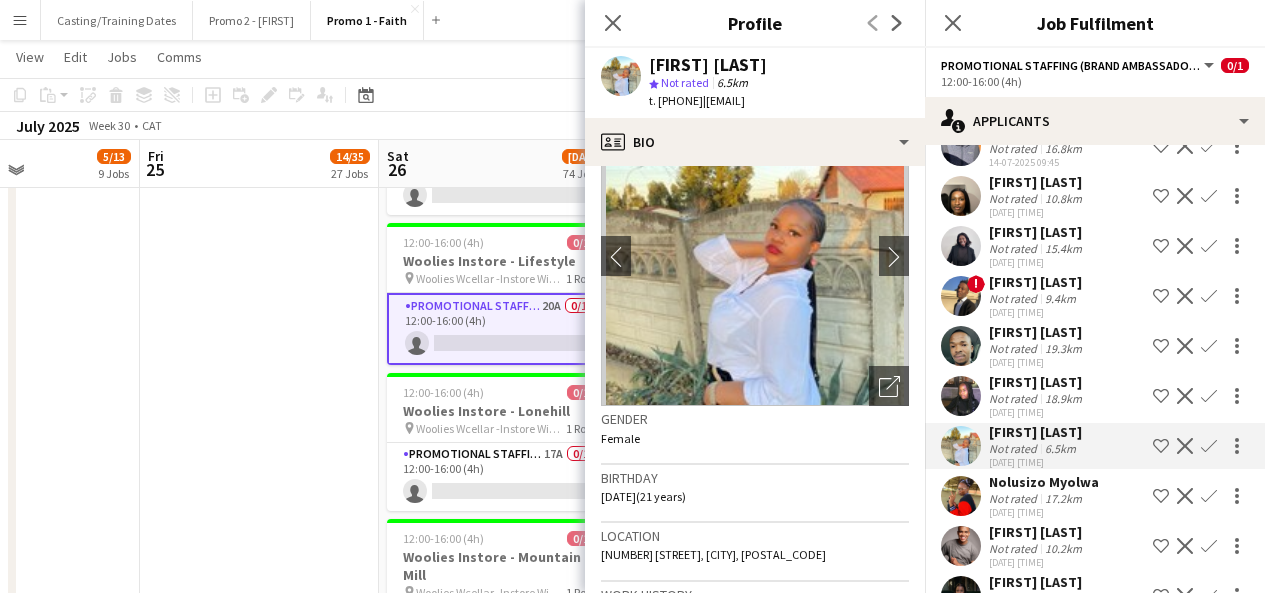 click on "[DATE] [TIME]" at bounding box center [1037, 362] 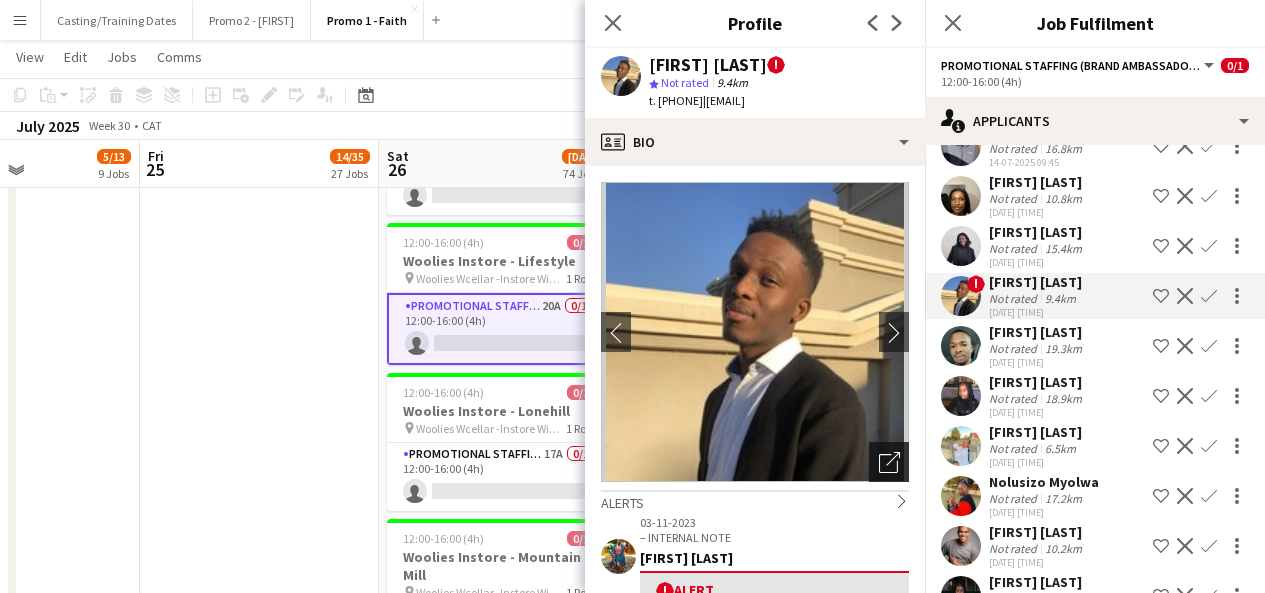 click on "Open photos pop-in" 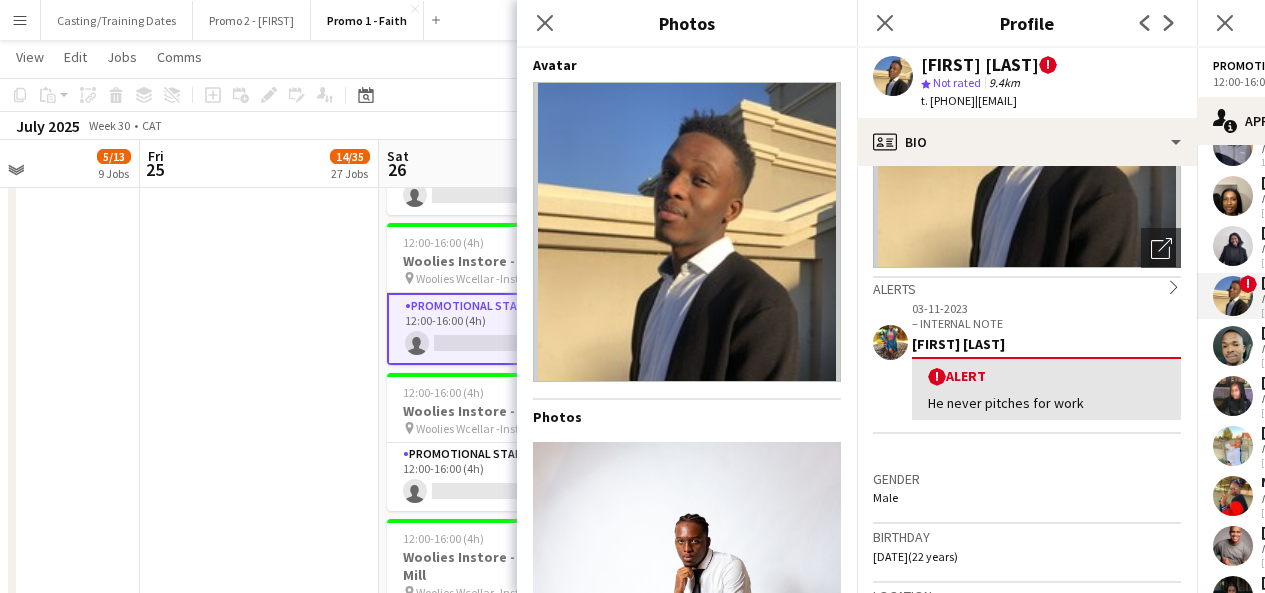 scroll, scrollTop: 215, scrollLeft: 0, axis: vertical 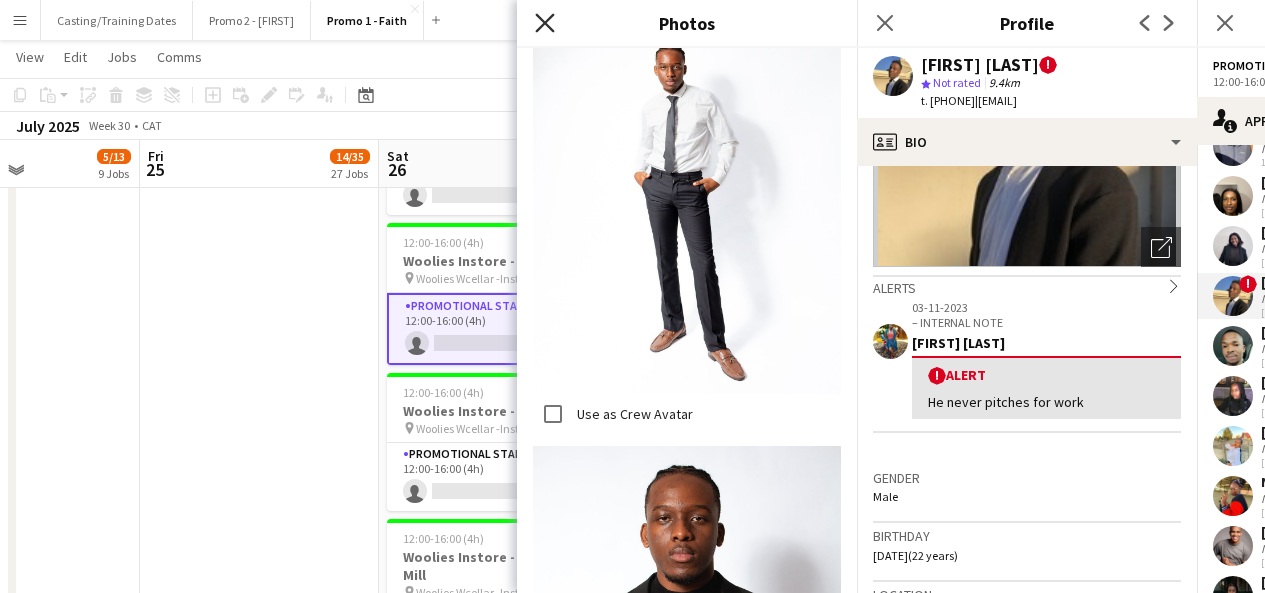 click 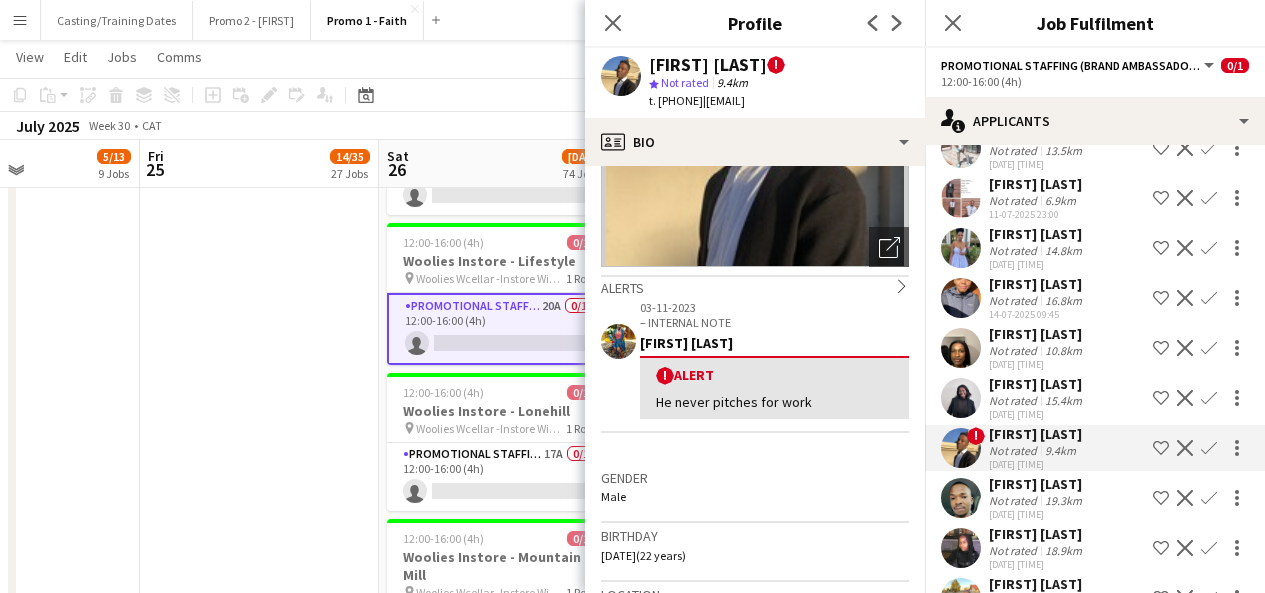 scroll, scrollTop: 464, scrollLeft: 0, axis: vertical 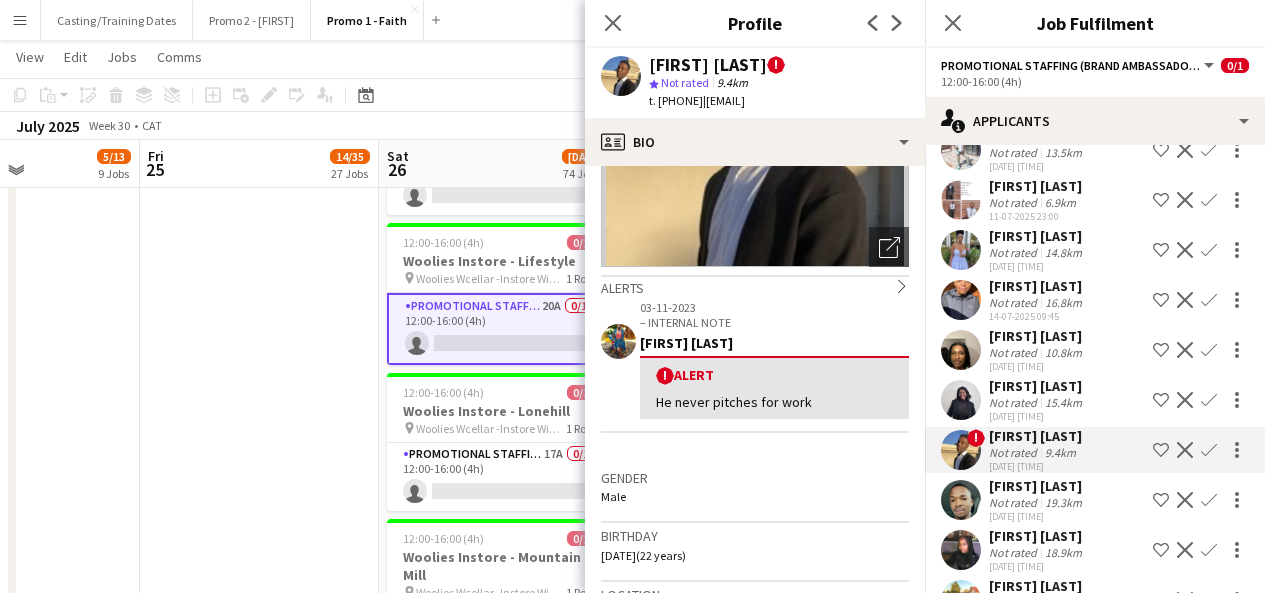 click on "Not rated" at bounding box center (1015, 252) 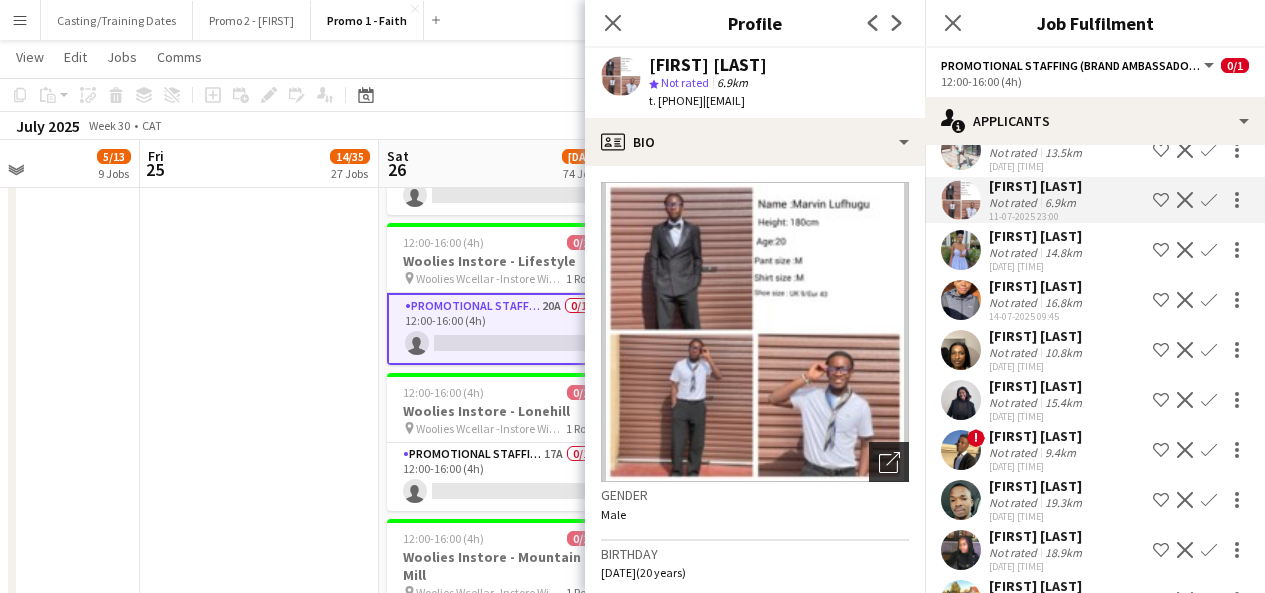 click on "Open photos pop-in" 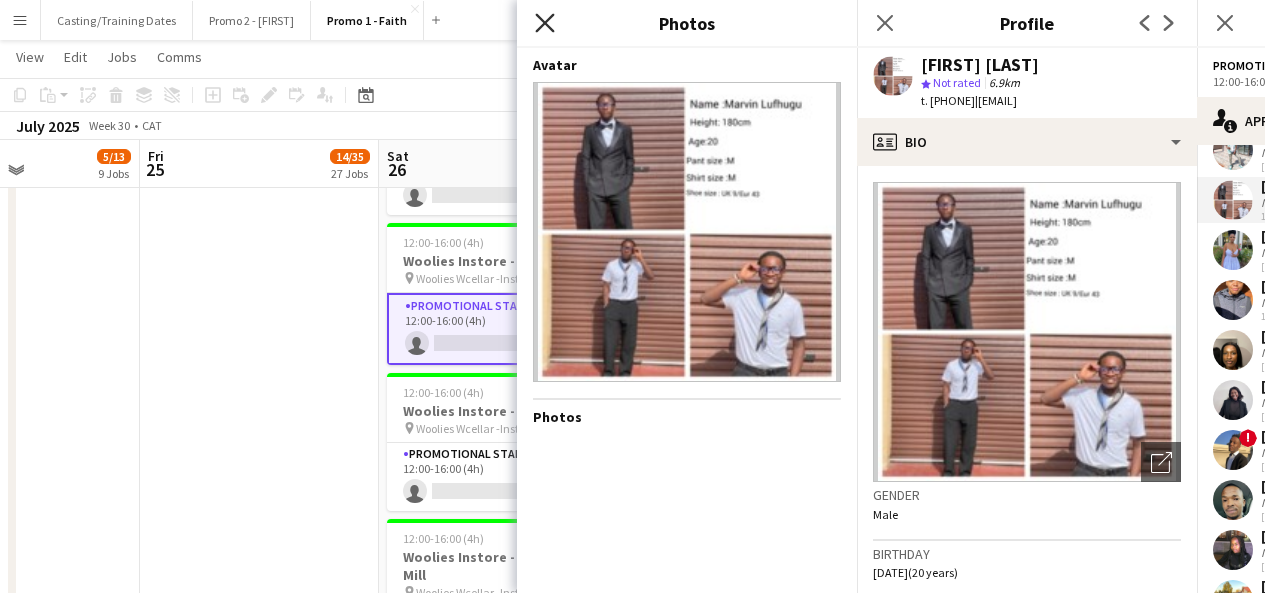 click 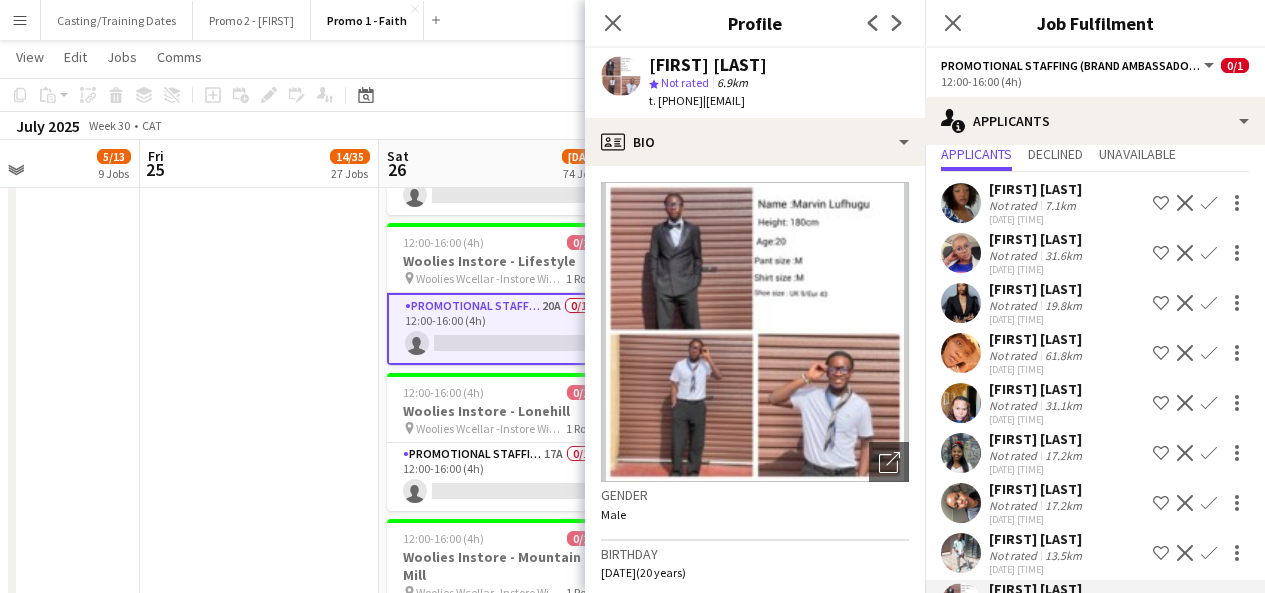 scroll, scrollTop: 56, scrollLeft: 0, axis: vertical 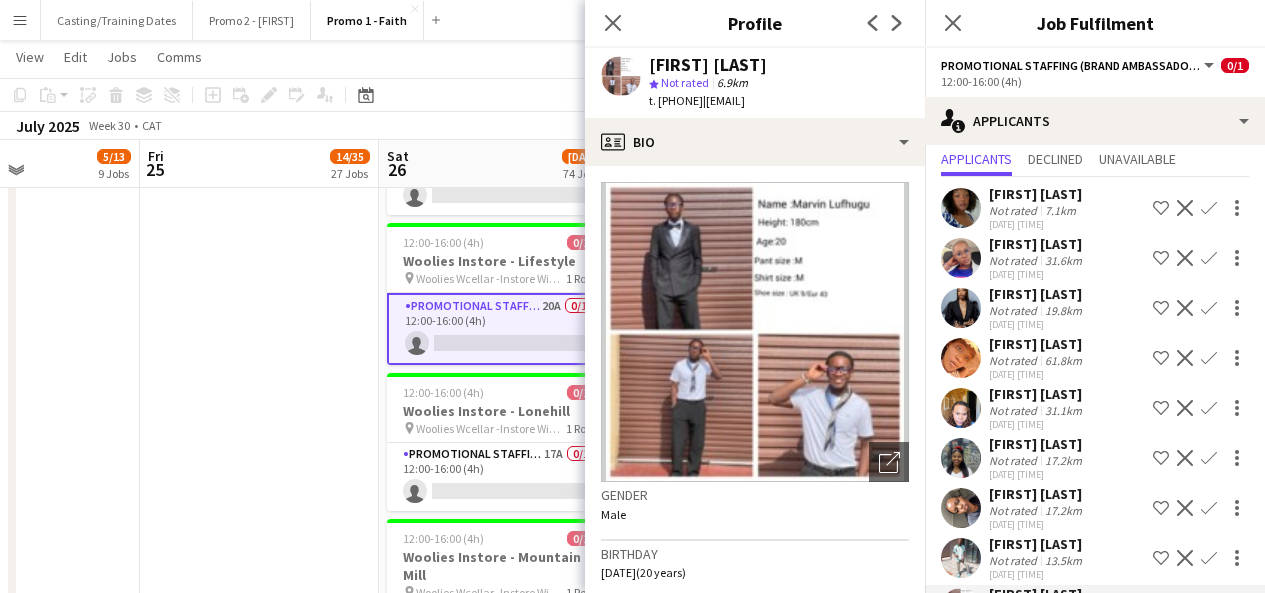 click on "Not rated" at bounding box center [1015, 260] 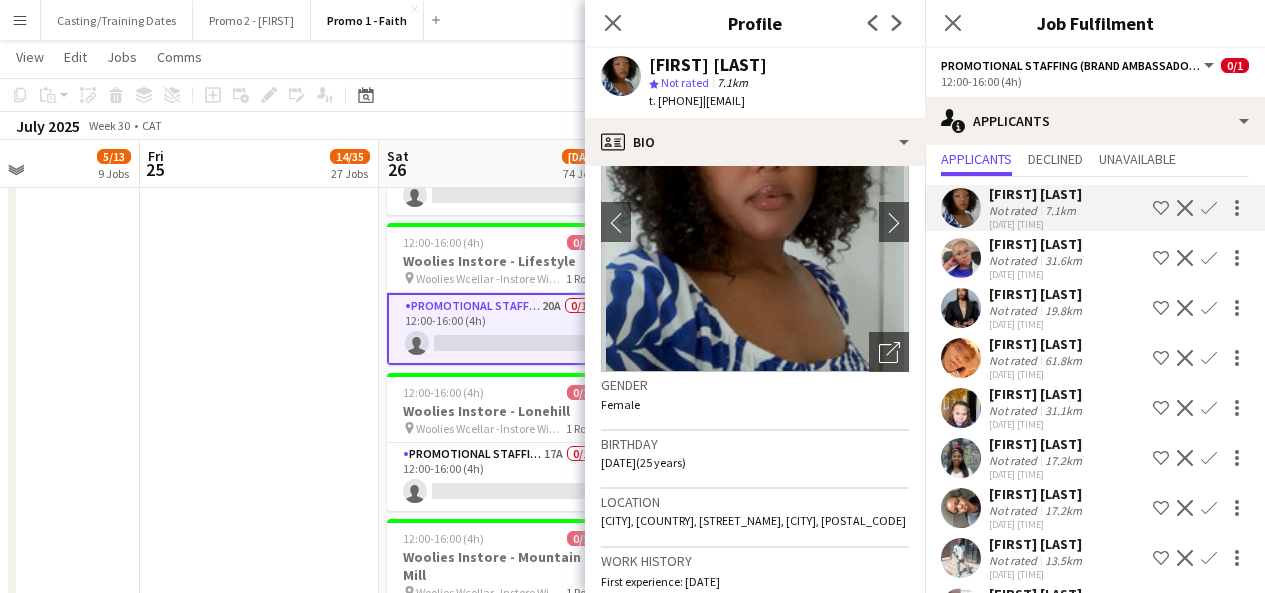 scroll, scrollTop: 102, scrollLeft: 0, axis: vertical 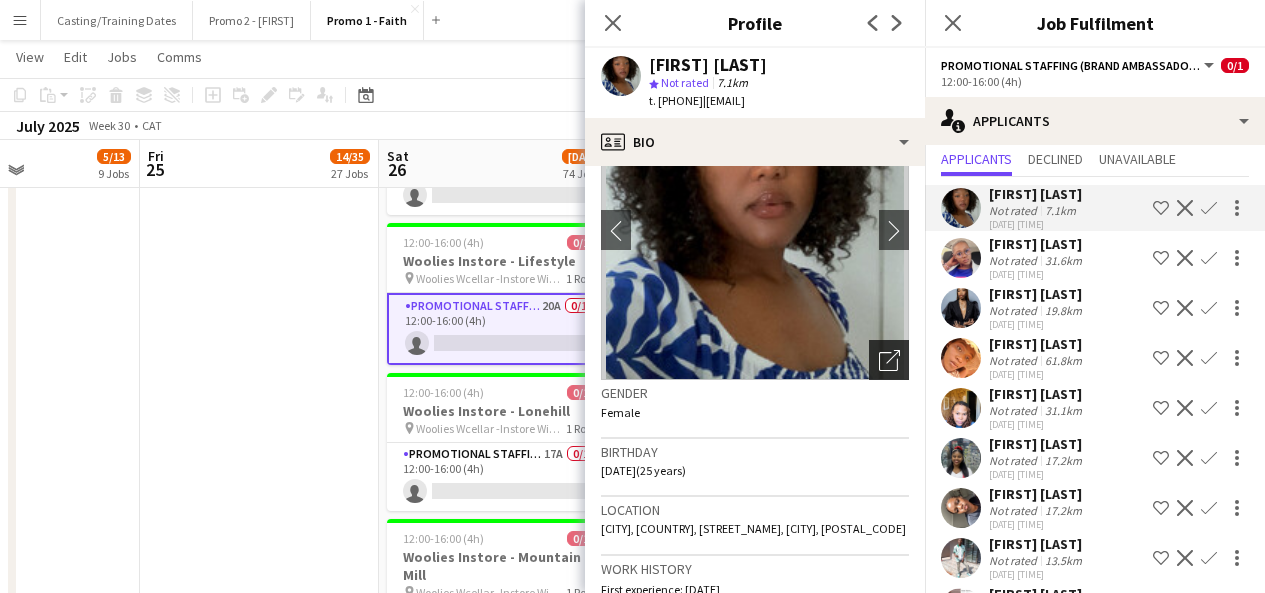 click on "Open photos pop-in" 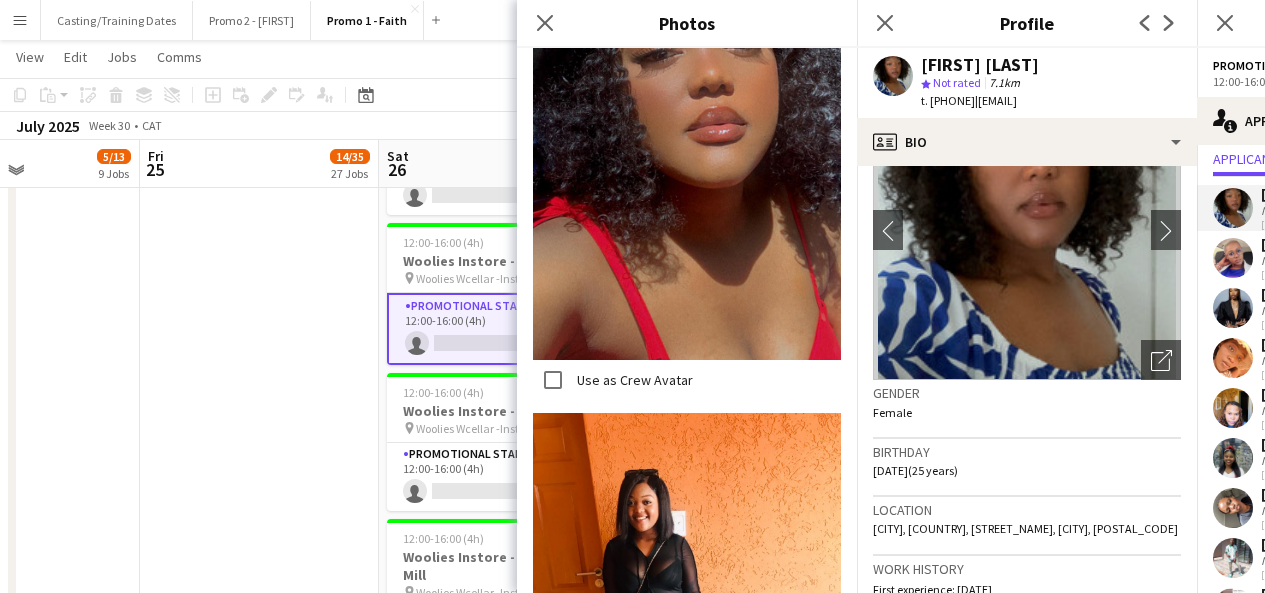 scroll, scrollTop: 1833, scrollLeft: 0, axis: vertical 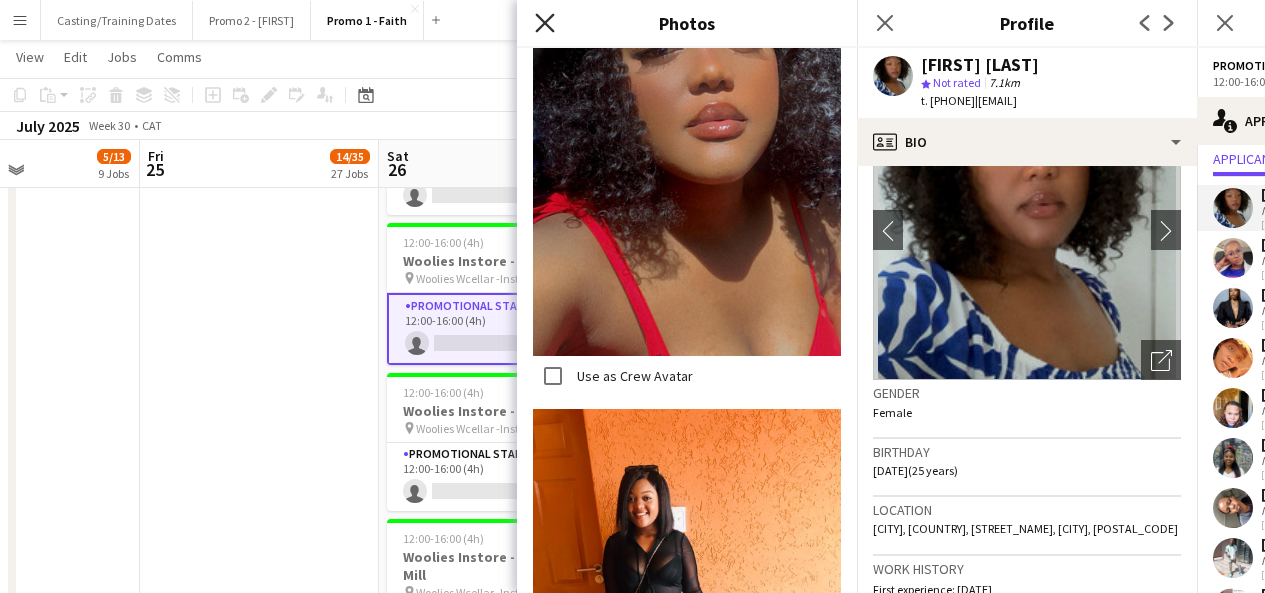click on "Close pop-in" 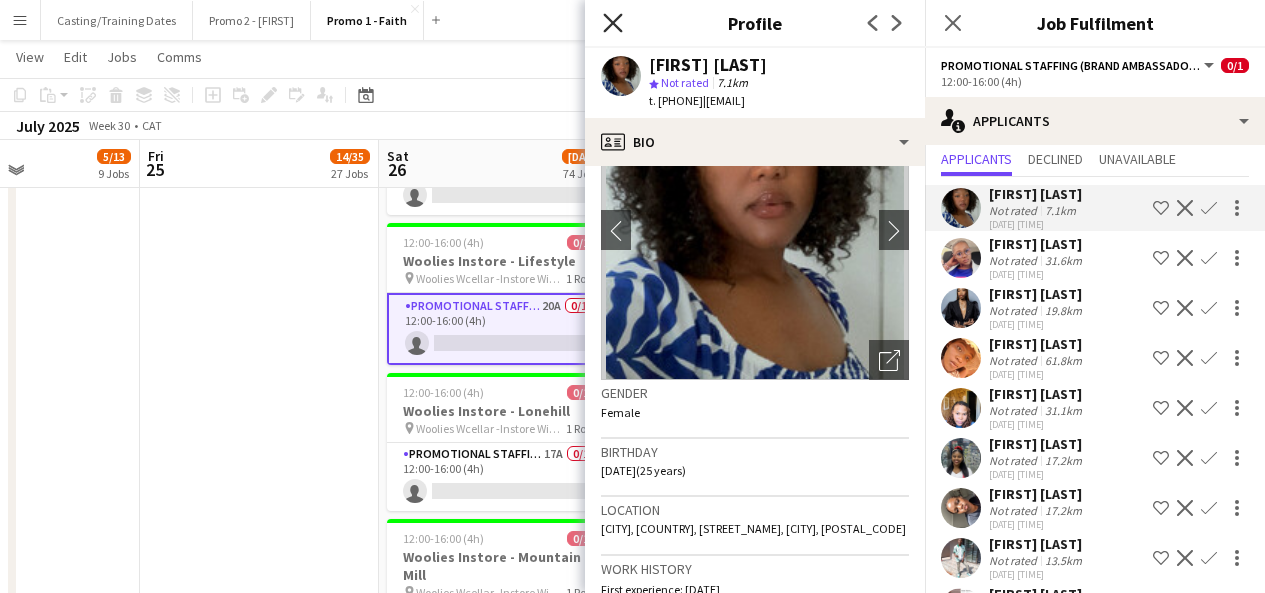 click on "Close pop-in" 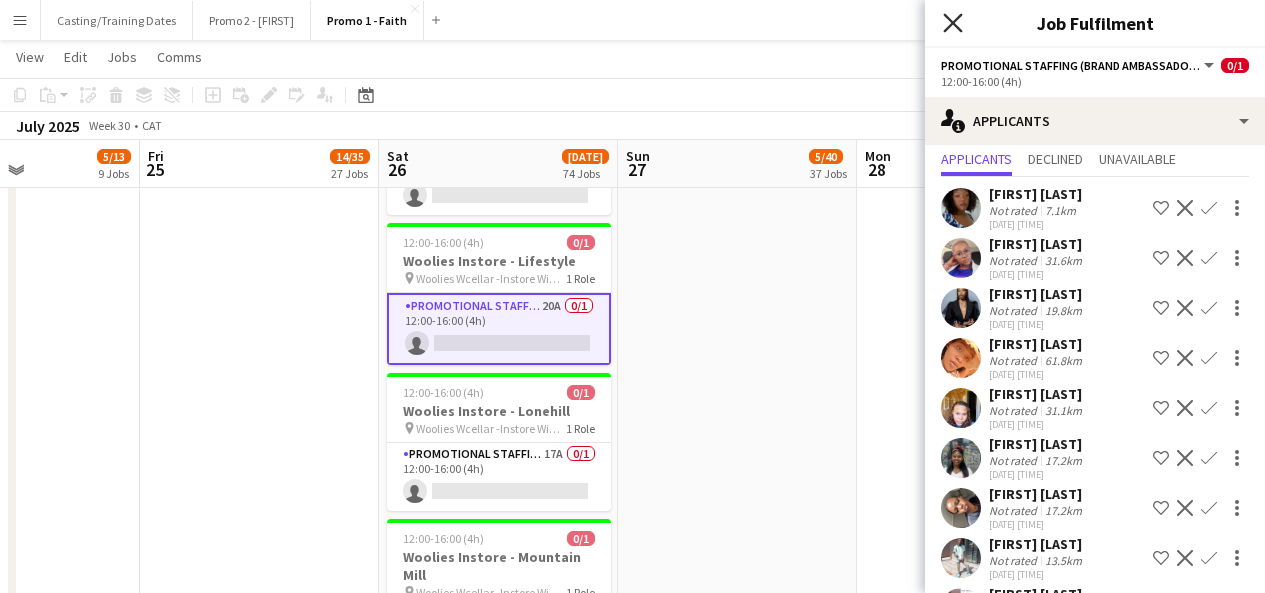 click 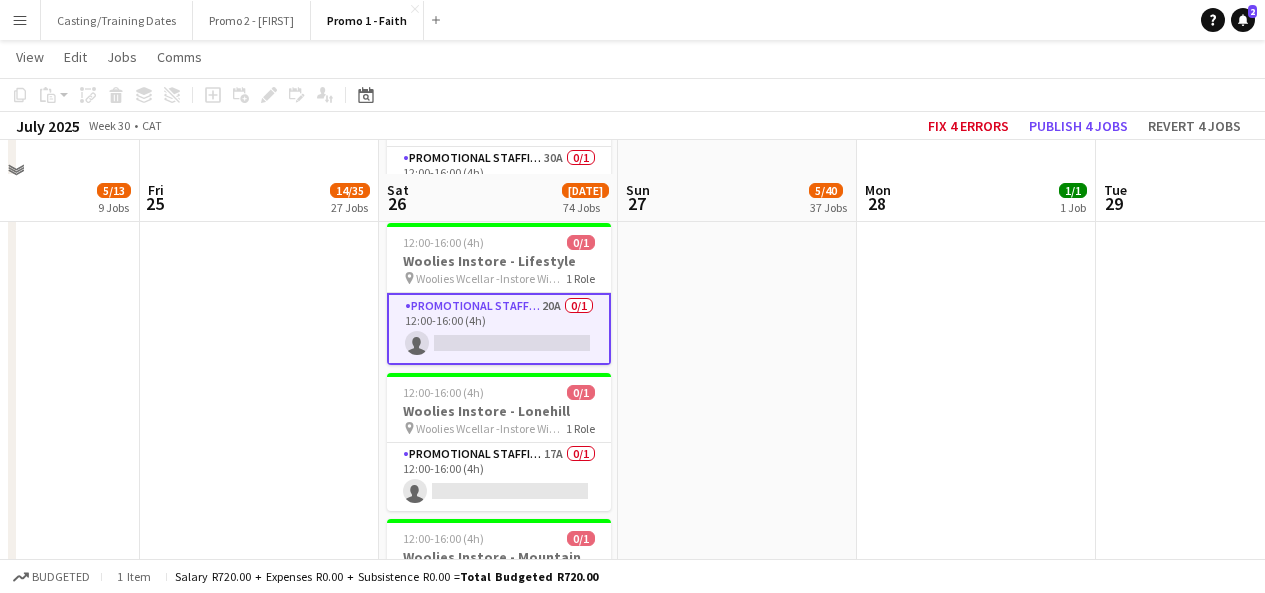 scroll, scrollTop: 10160, scrollLeft: 0, axis: vertical 